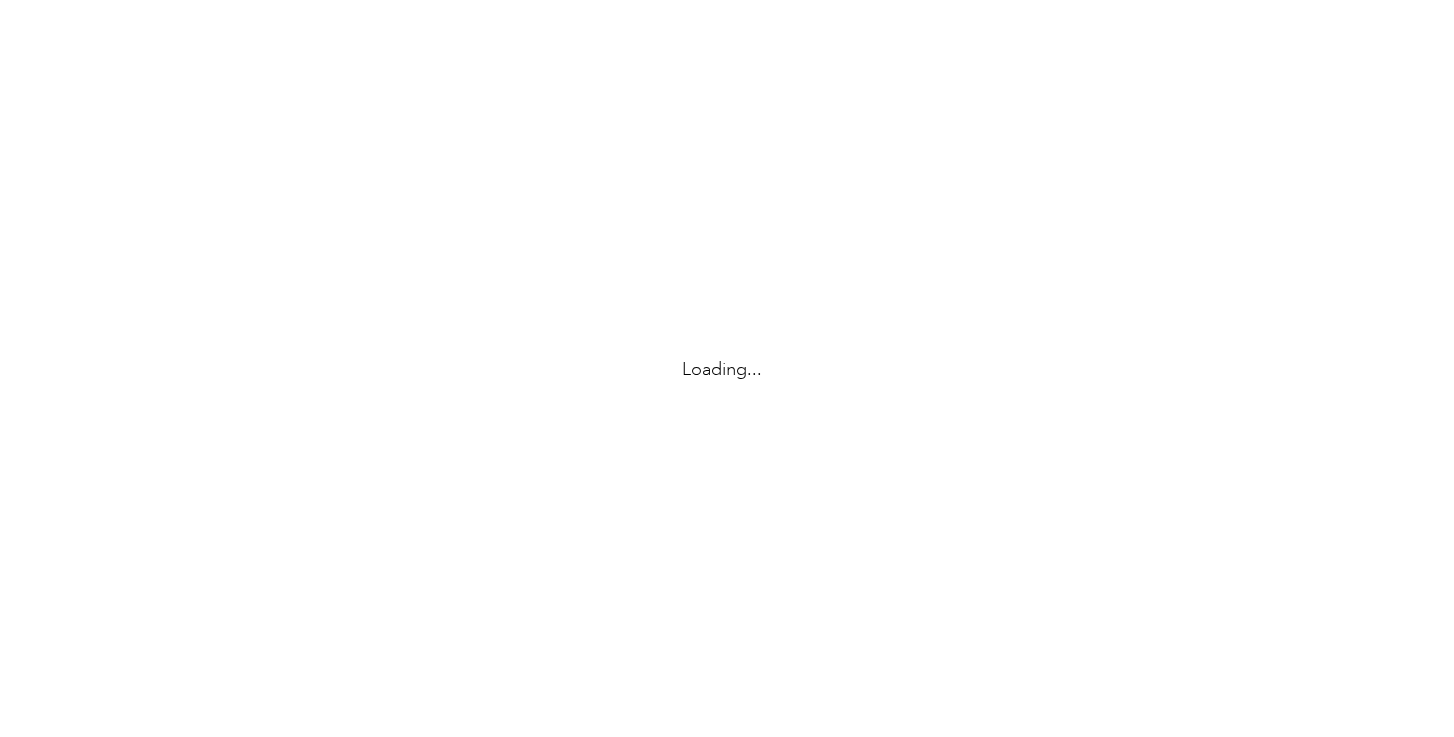 scroll, scrollTop: 0, scrollLeft: 0, axis: both 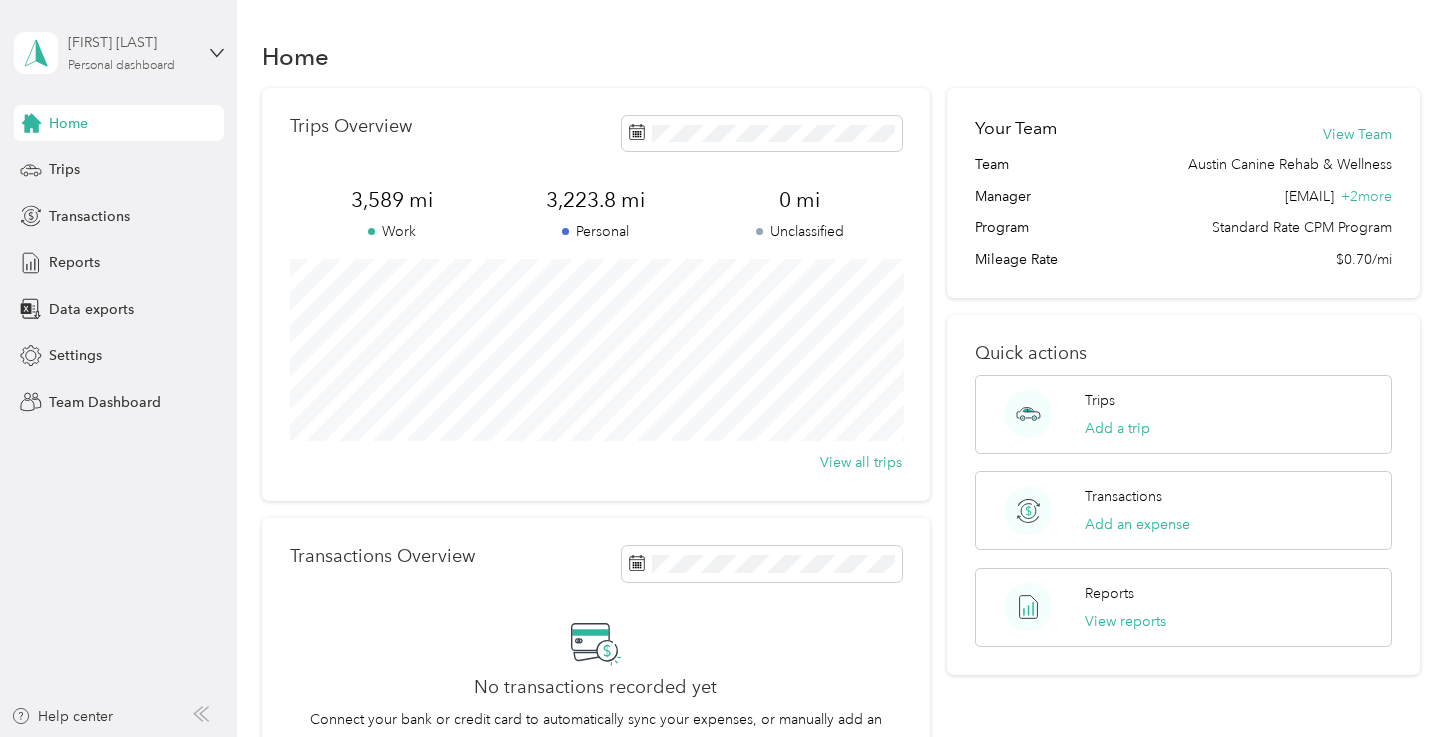click on "Personal dashboard" at bounding box center [121, 66] 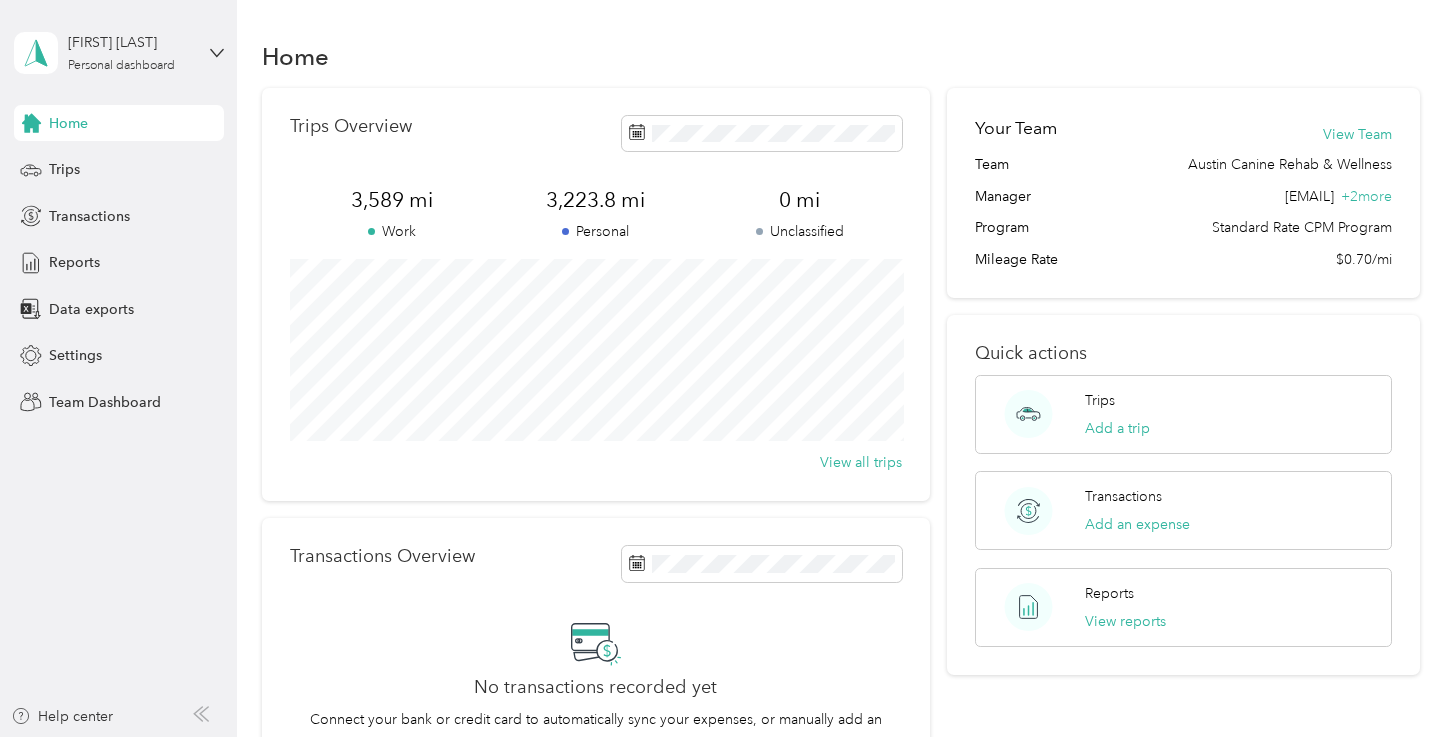 click on "Team dashboard" at bounding box center [166, 164] 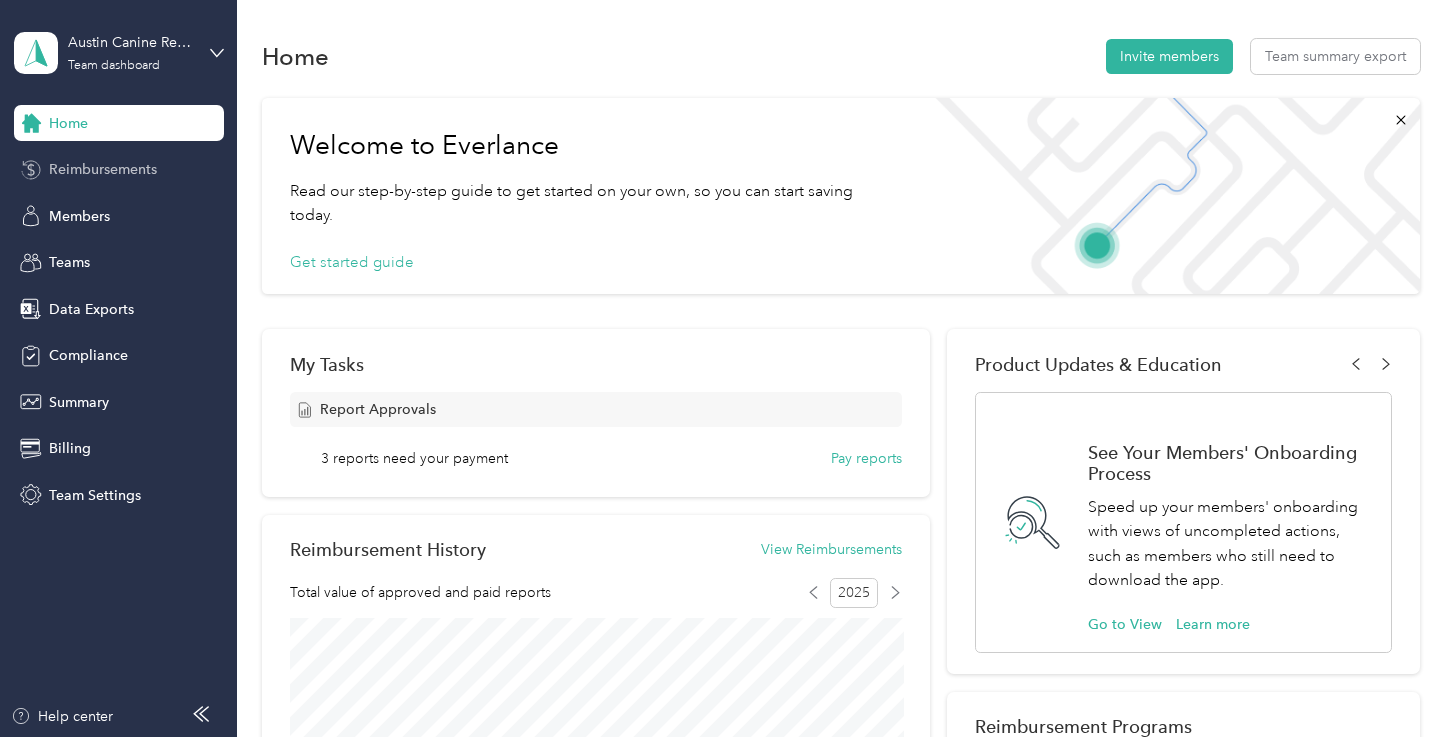click on "Reimbursements" at bounding box center [103, 169] 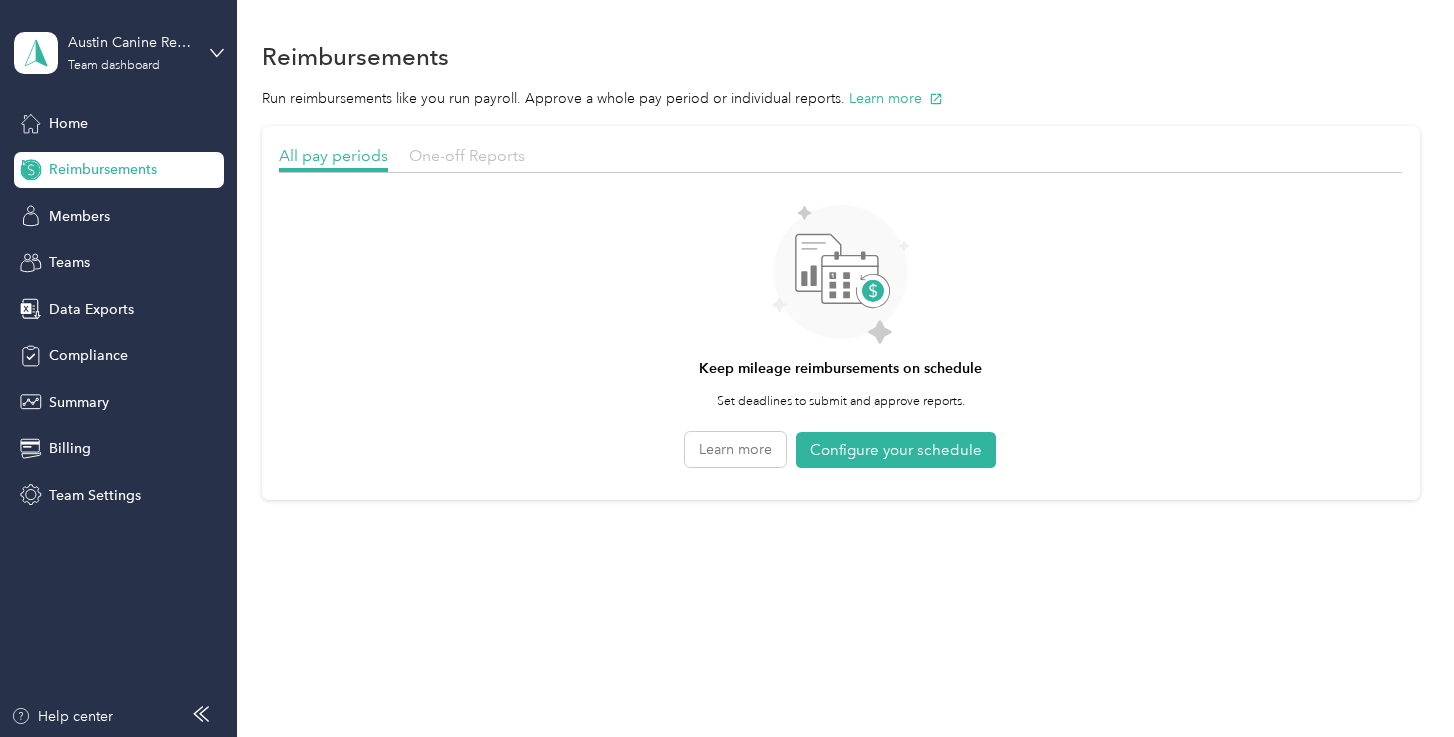 click on "One-off Reports" at bounding box center (467, 155) 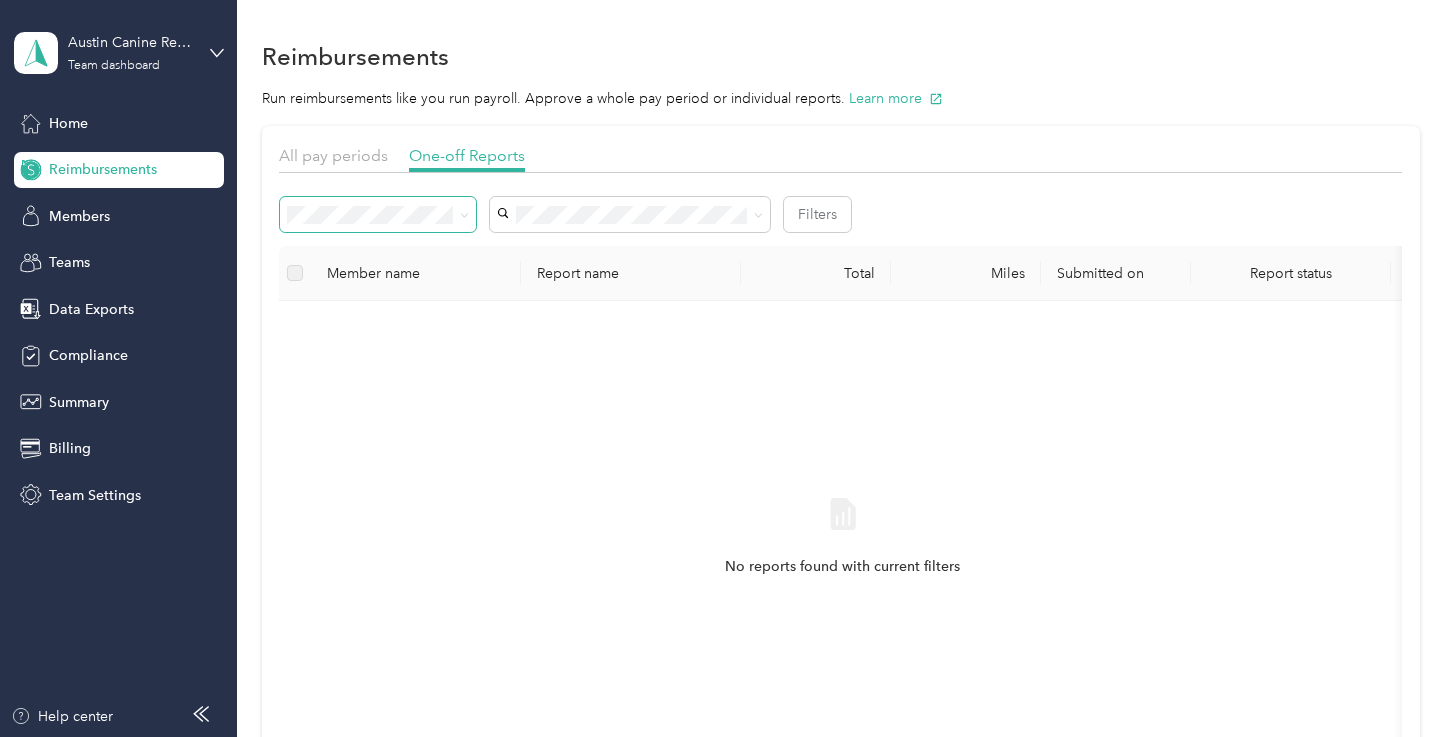 click at bounding box center (378, 214) 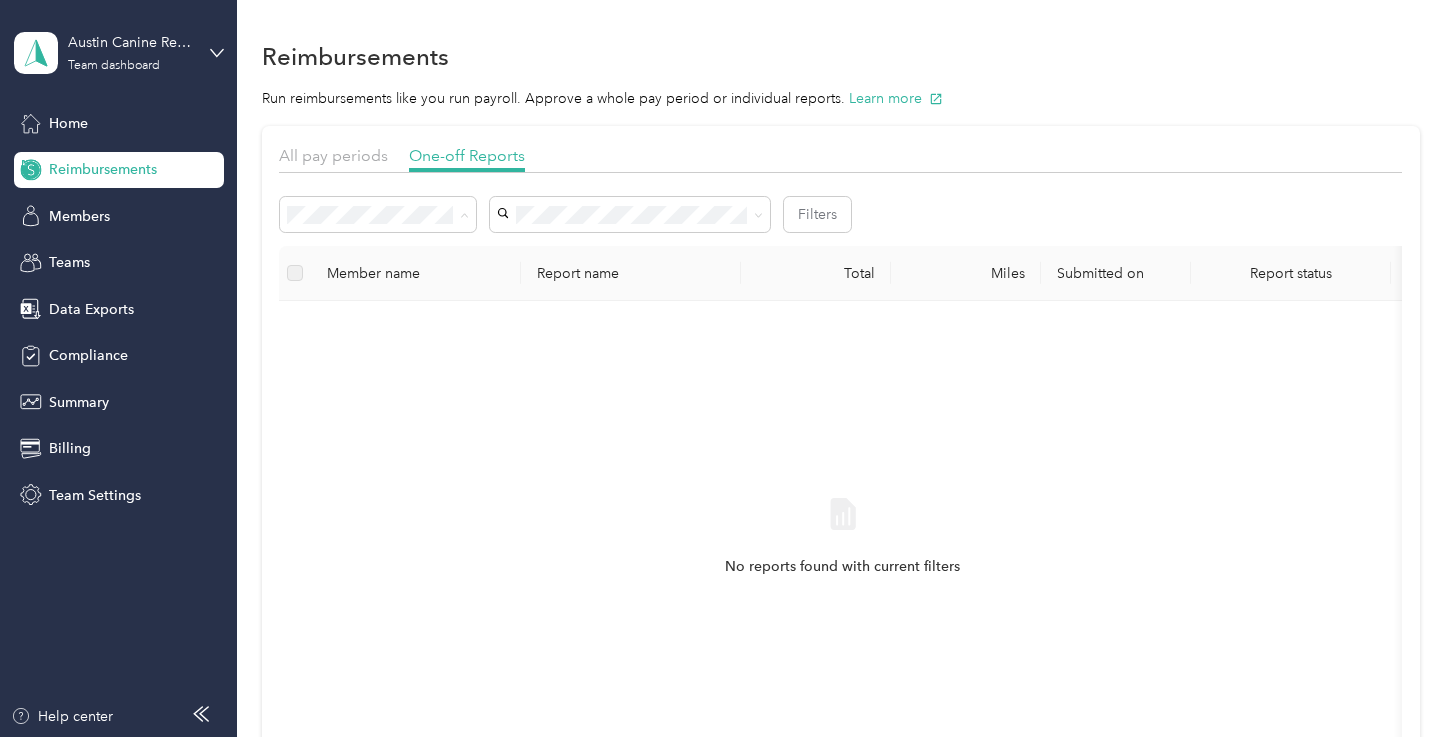 click on "Needs payment" at bounding box center (379, 321) 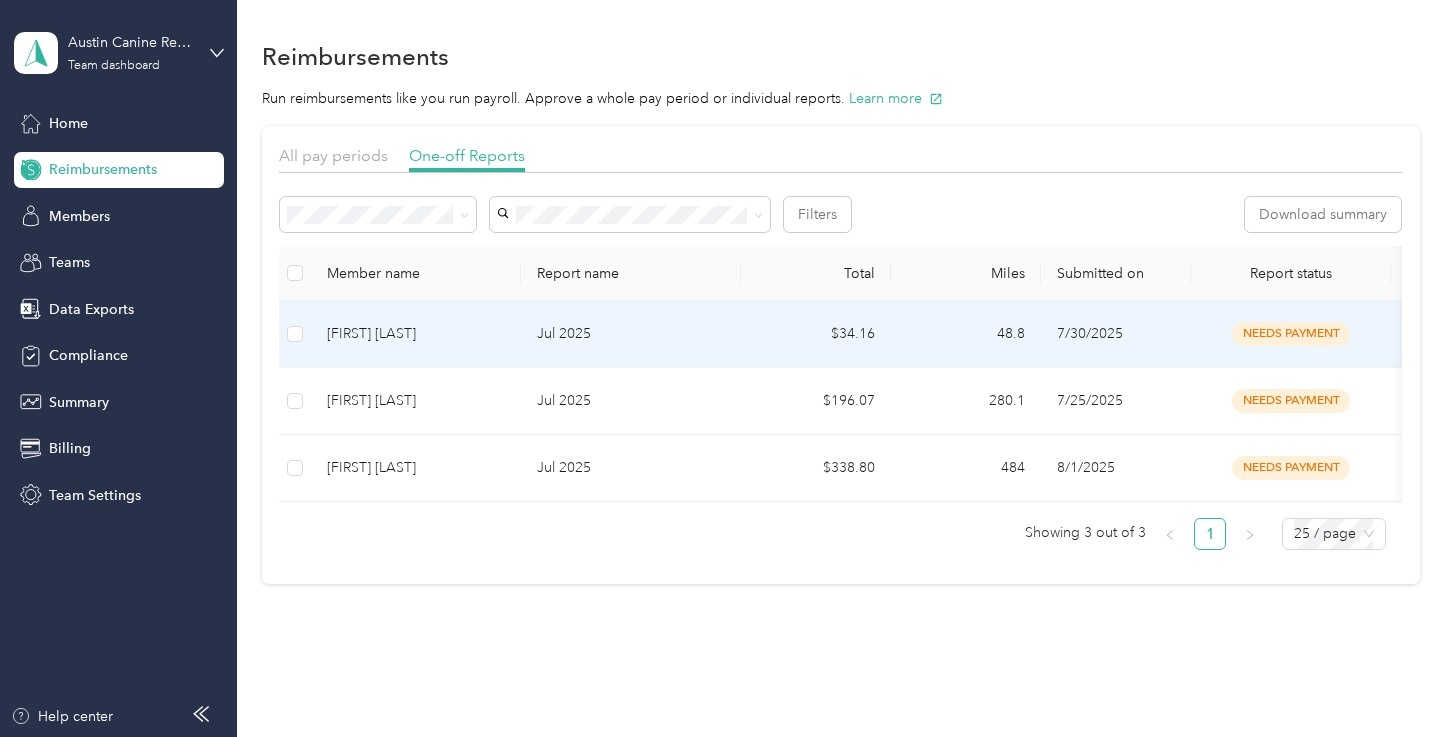 click at bounding box center [295, 334] 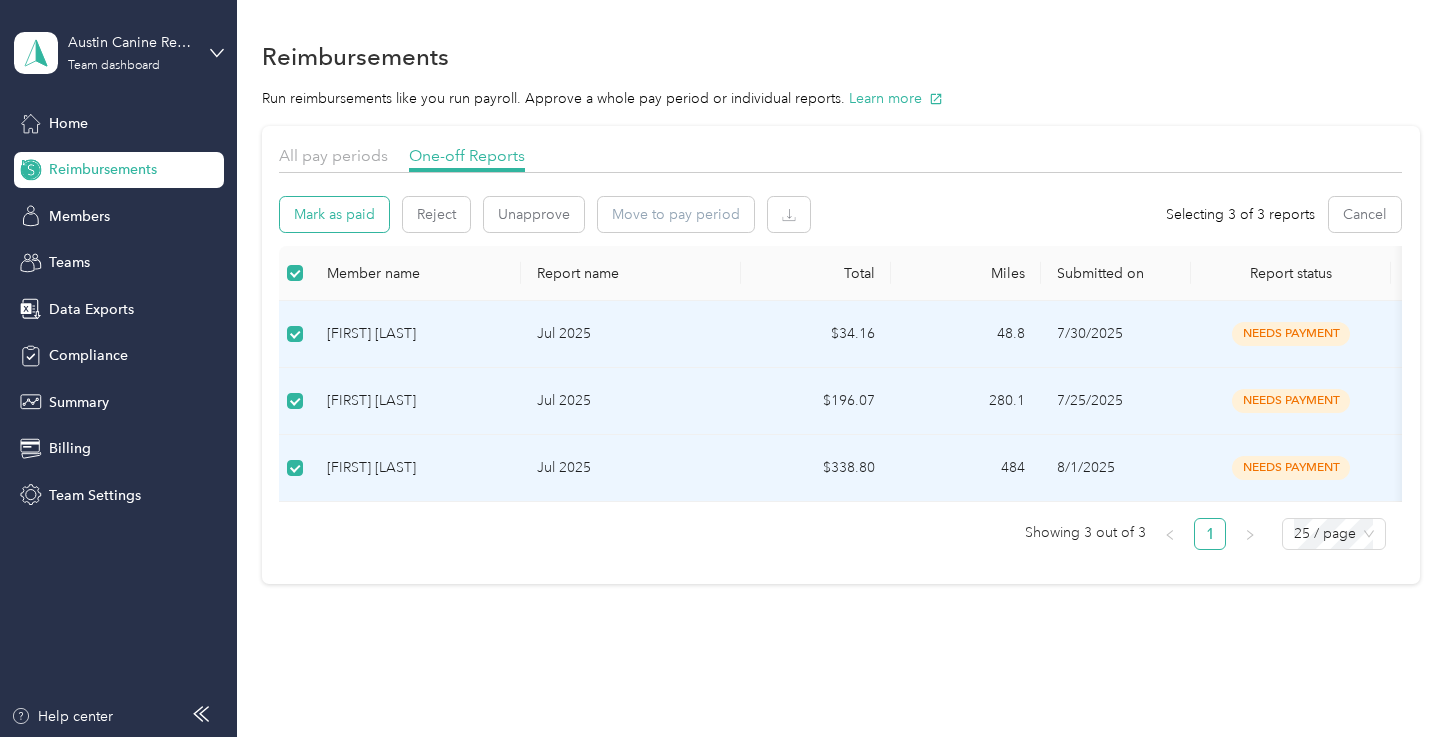click on "Mark as paid" at bounding box center [334, 214] 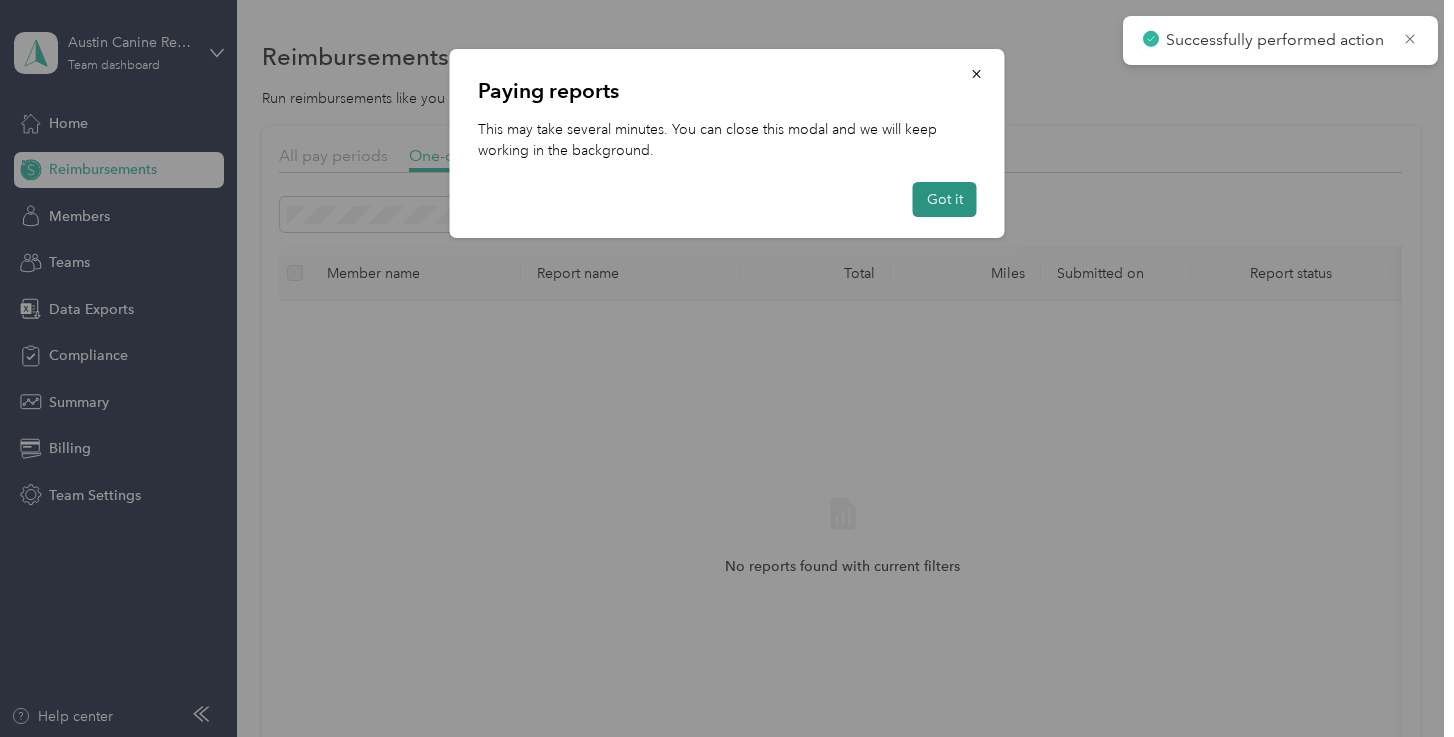 click on "Got it" at bounding box center (945, 199) 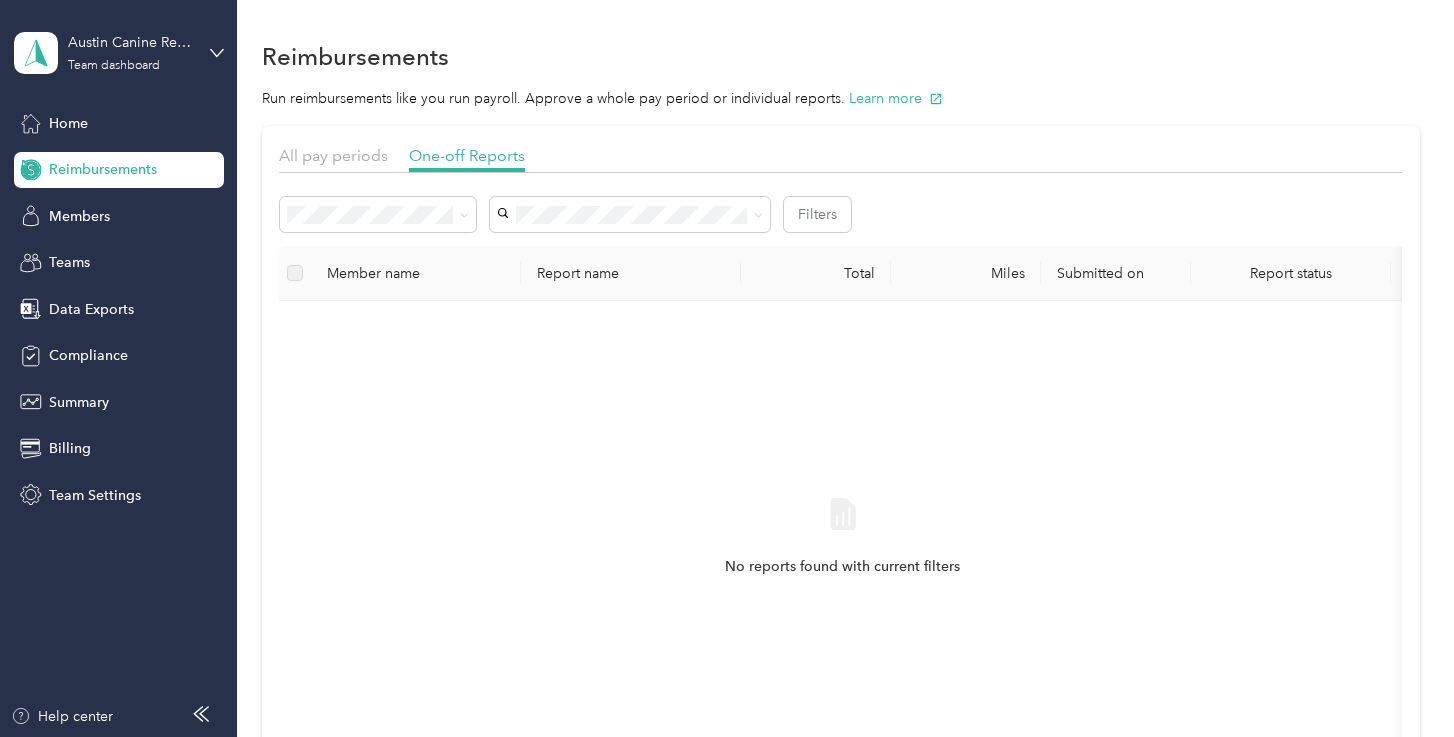 click on "Austin Canine Rehab & Wellness Team dashboard" at bounding box center (119, 53) 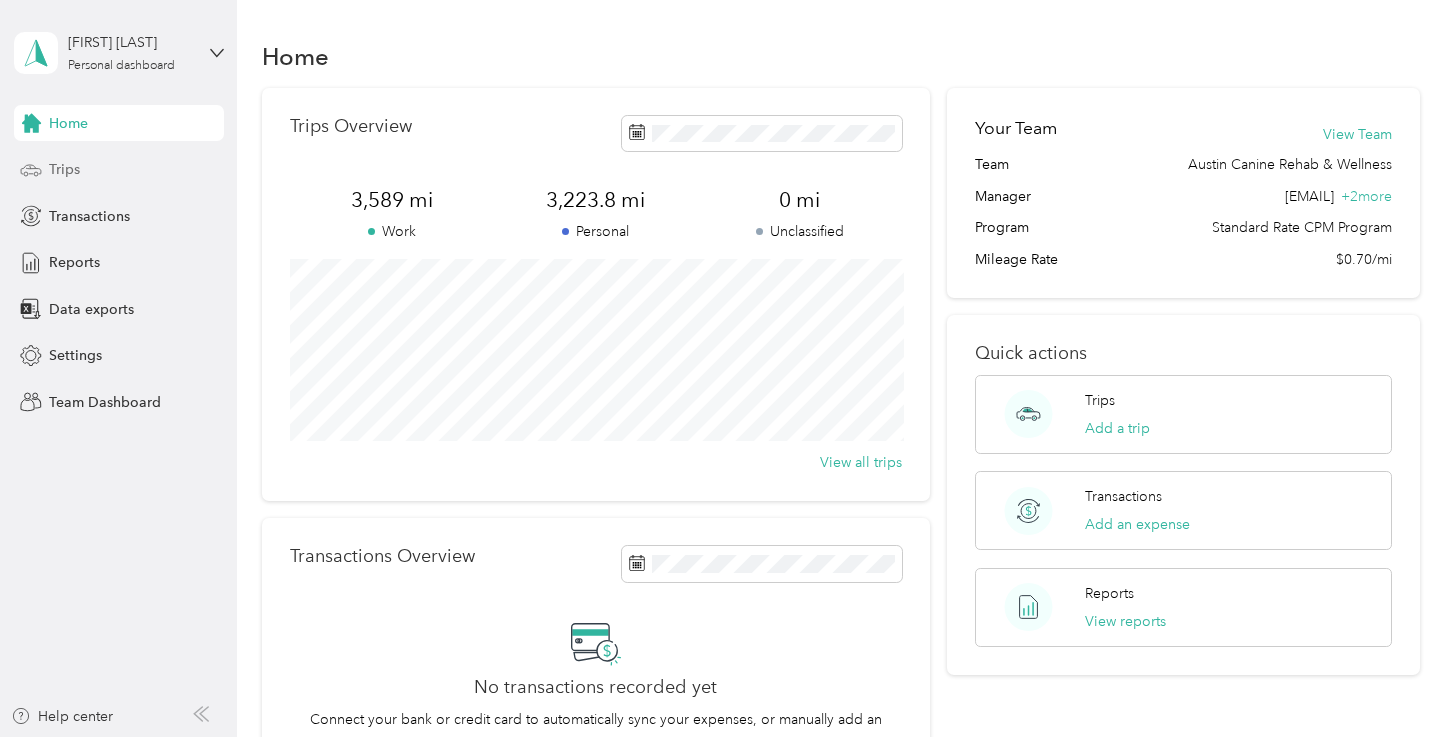 click on "Trips" at bounding box center [119, 170] 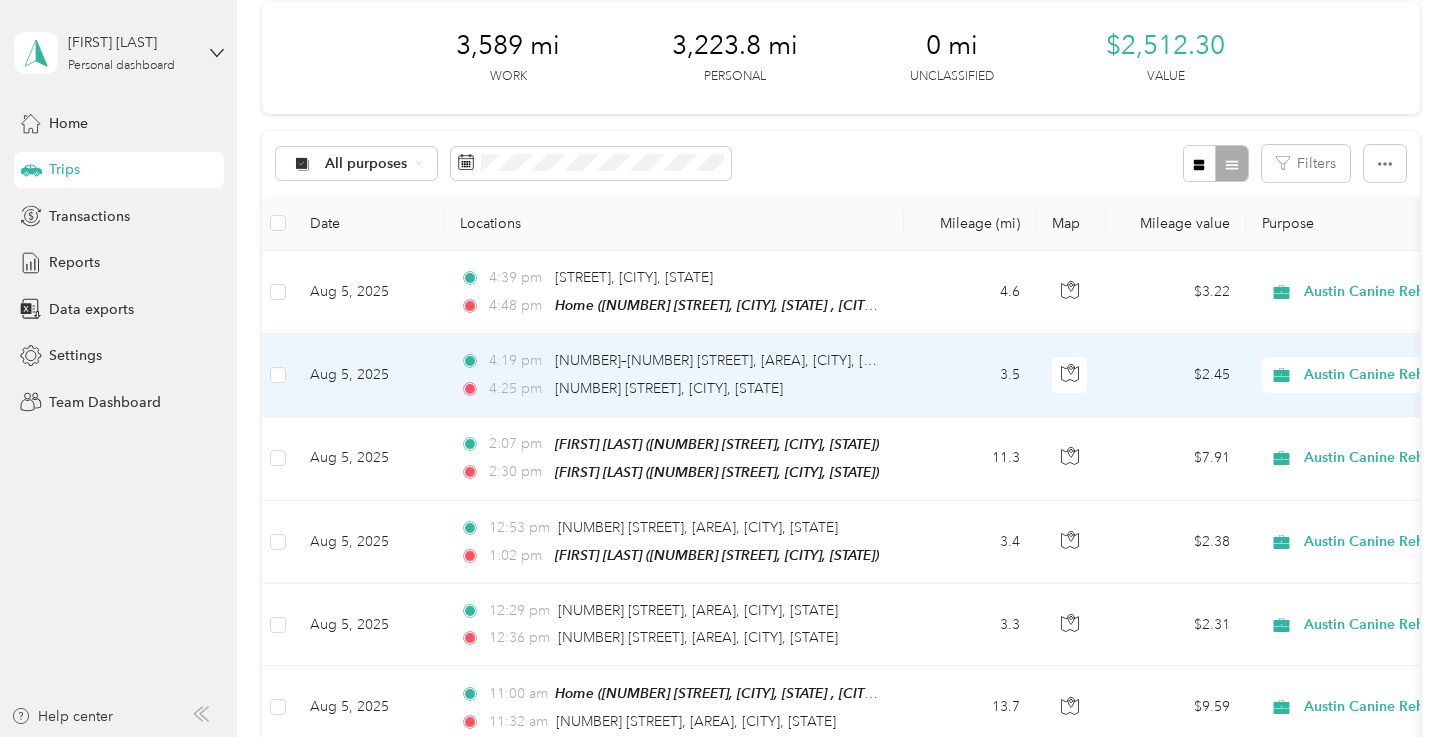 scroll, scrollTop: 115, scrollLeft: 0, axis: vertical 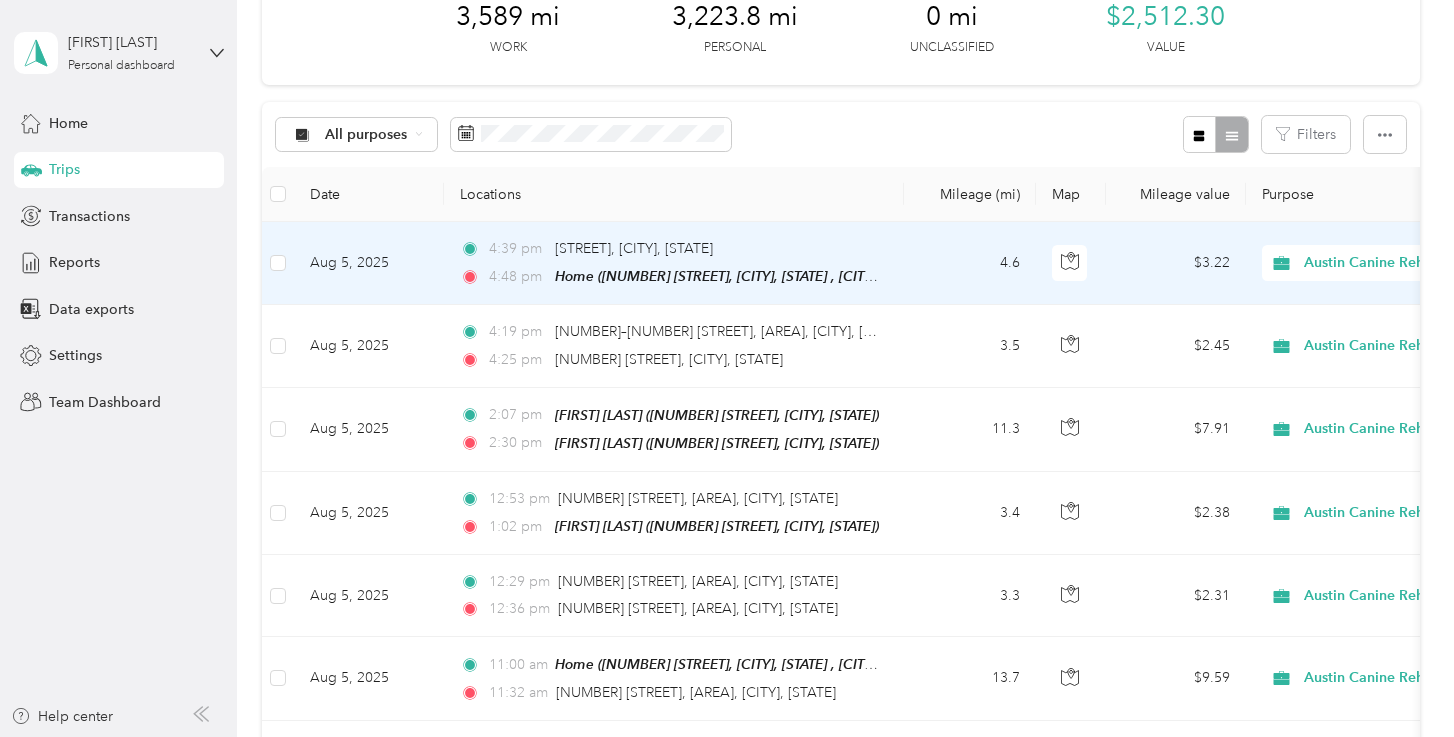 click on "Austin Canine Rehab & Wellness" at bounding box center (1410, 263) 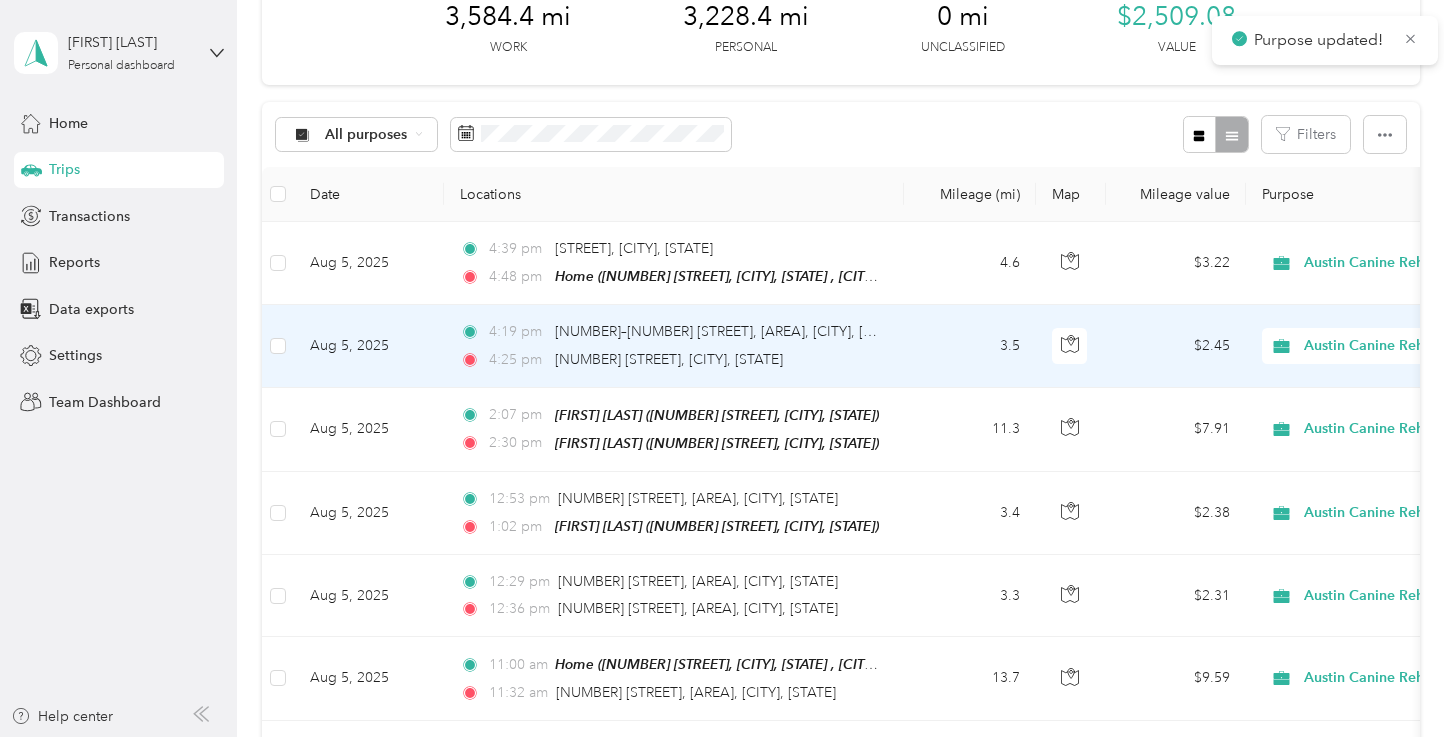 click on "Austin Canine Rehab & Wellness" at bounding box center (1386, 346) 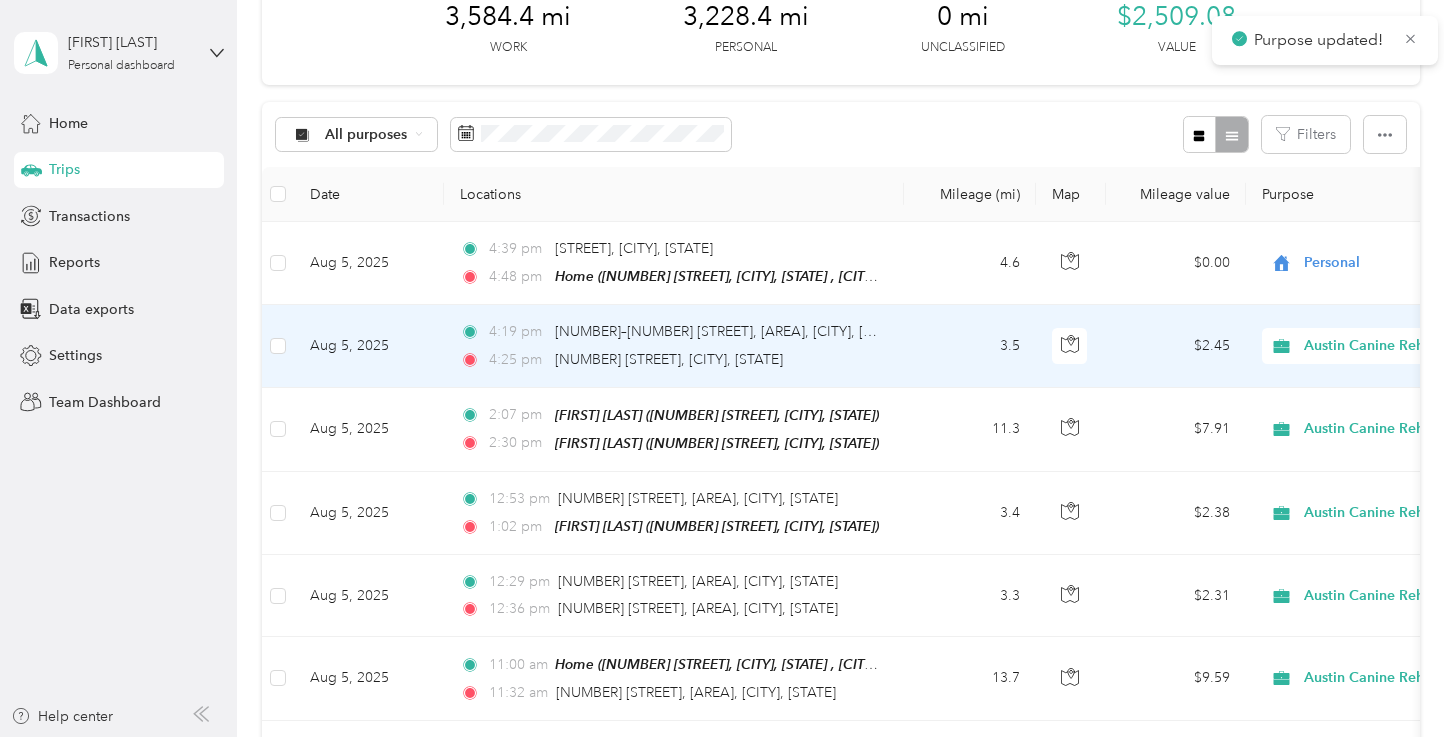 click on "Personal" at bounding box center [1374, 416] 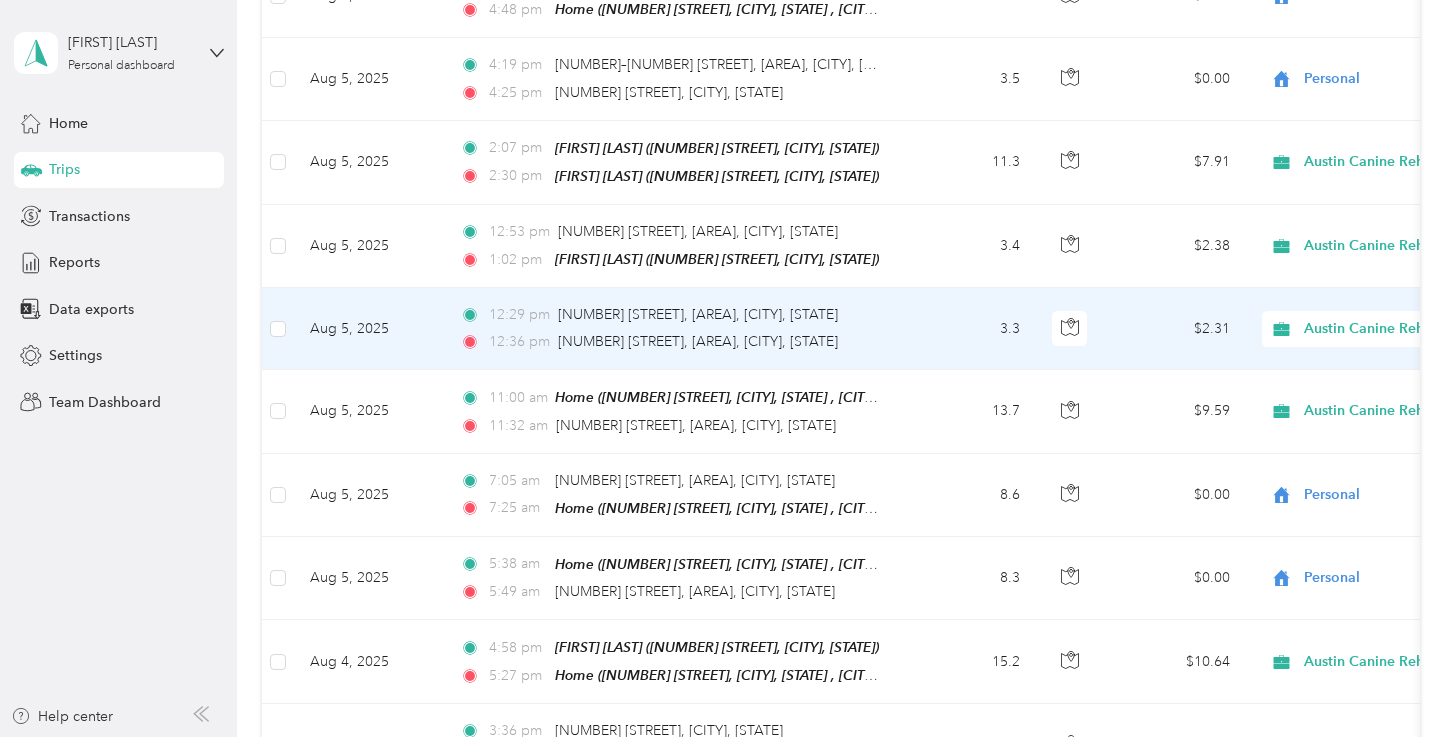 scroll, scrollTop: 383, scrollLeft: 0, axis: vertical 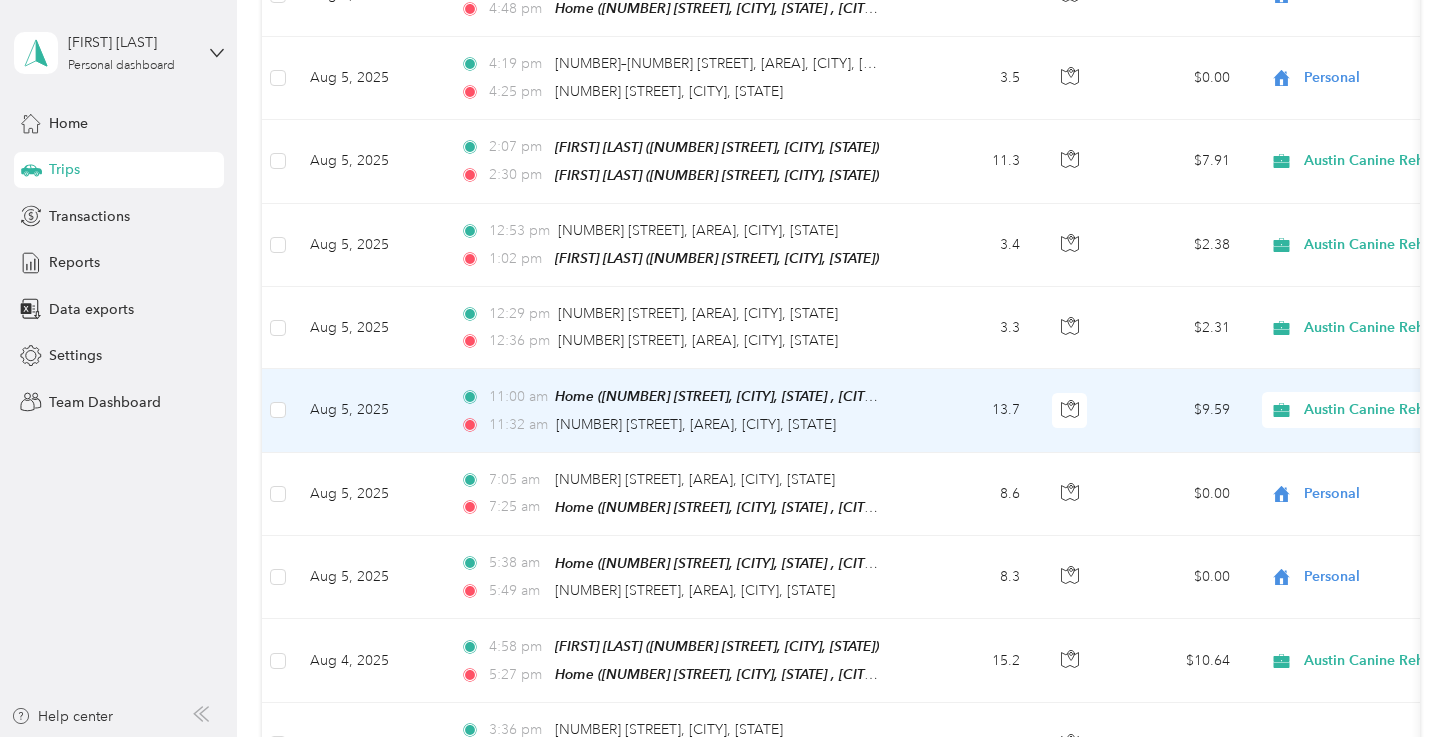 click on "Austin Canine Rehab & Wellness" at bounding box center (1410, 410) 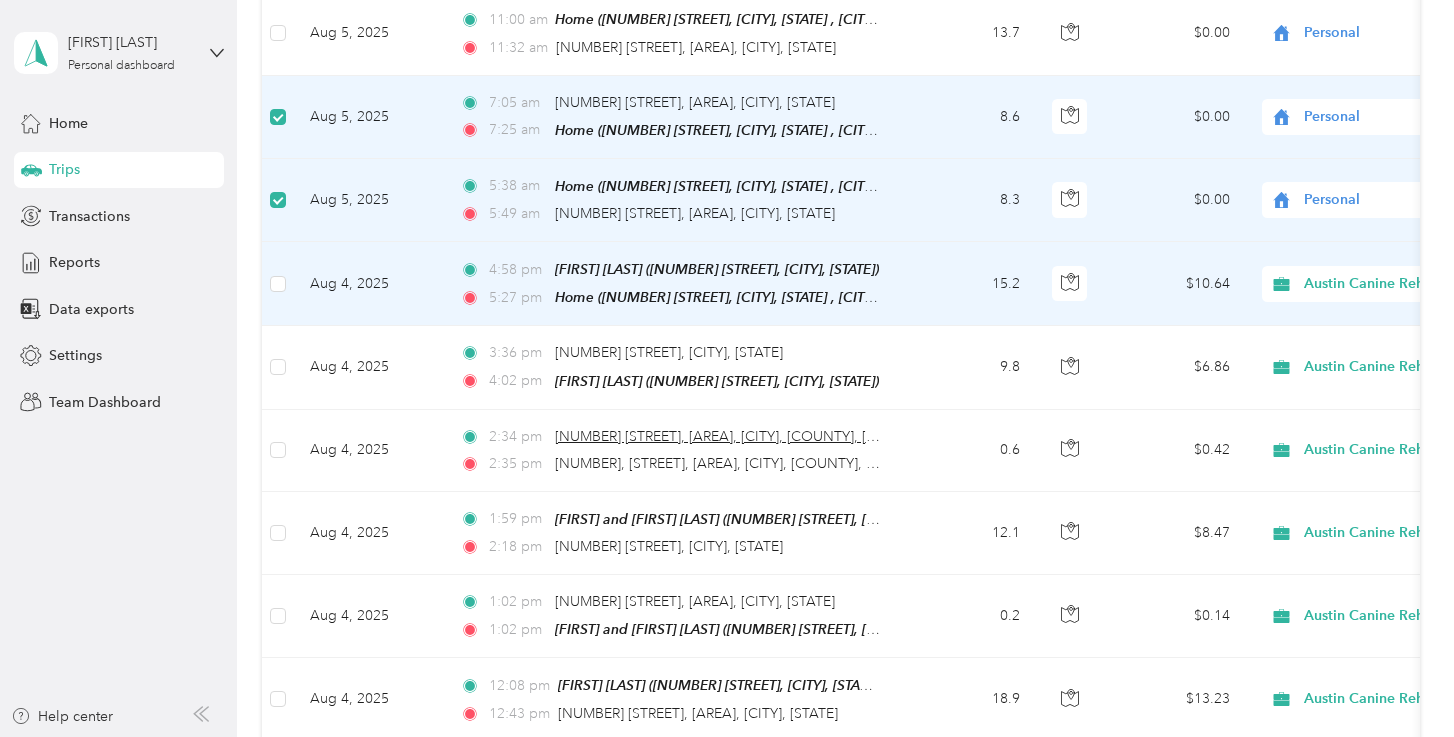 scroll, scrollTop: 764, scrollLeft: 0, axis: vertical 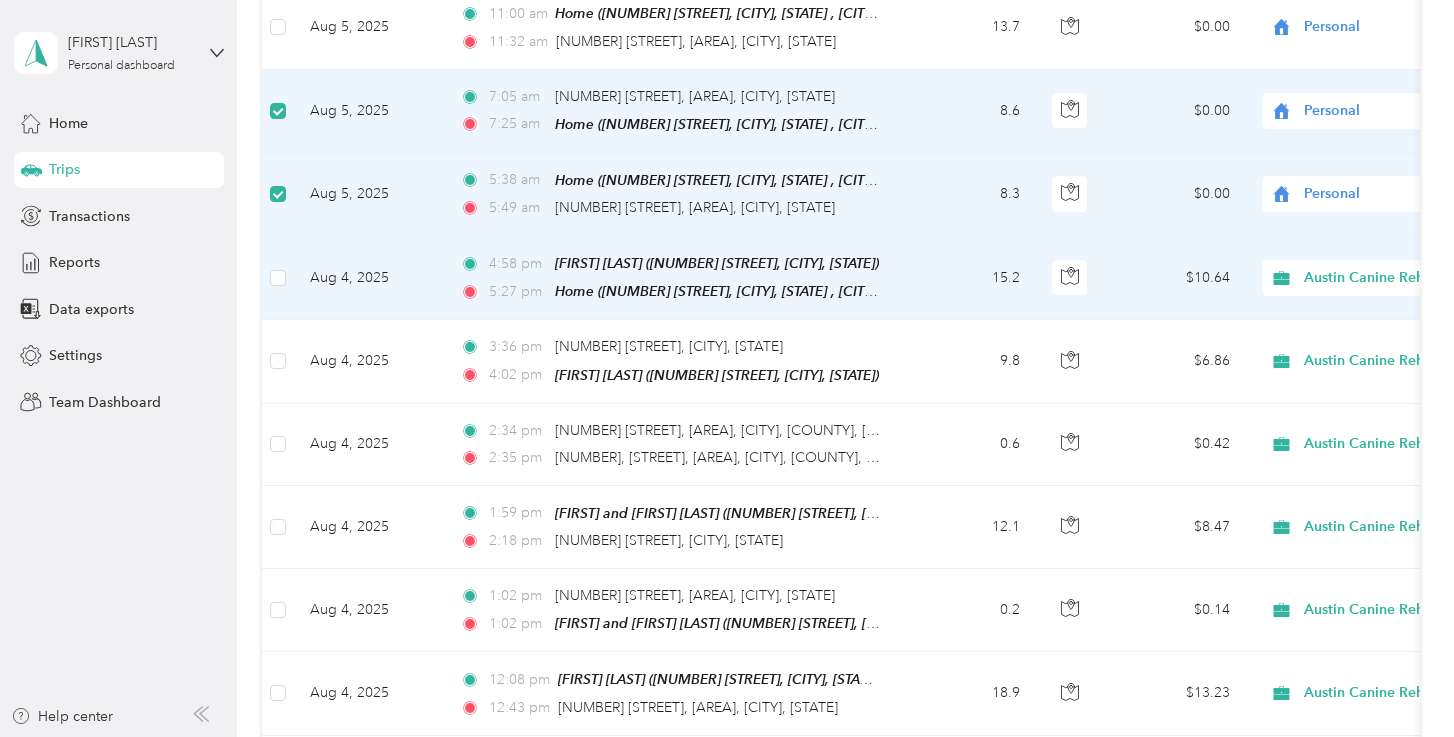 click 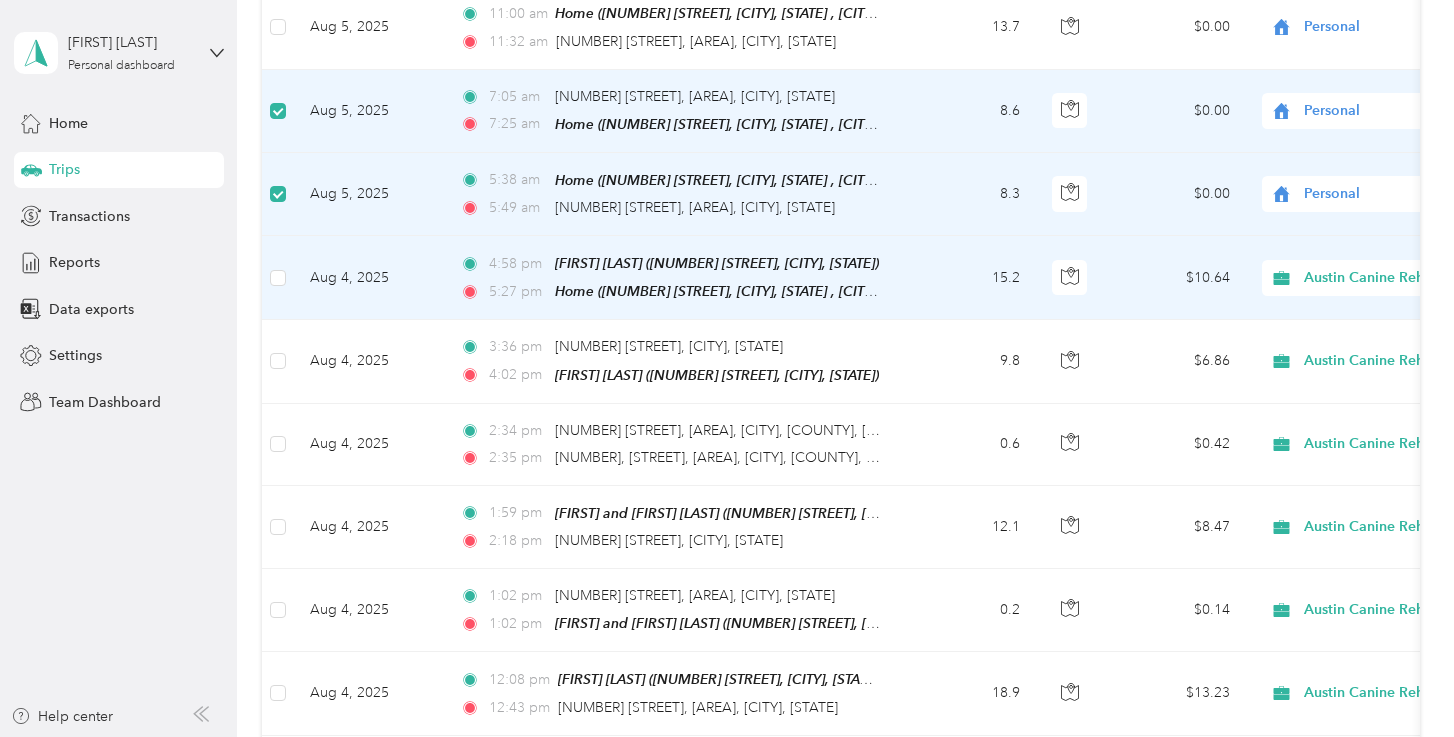 click on "Personal" at bounding box center [1374, 337] 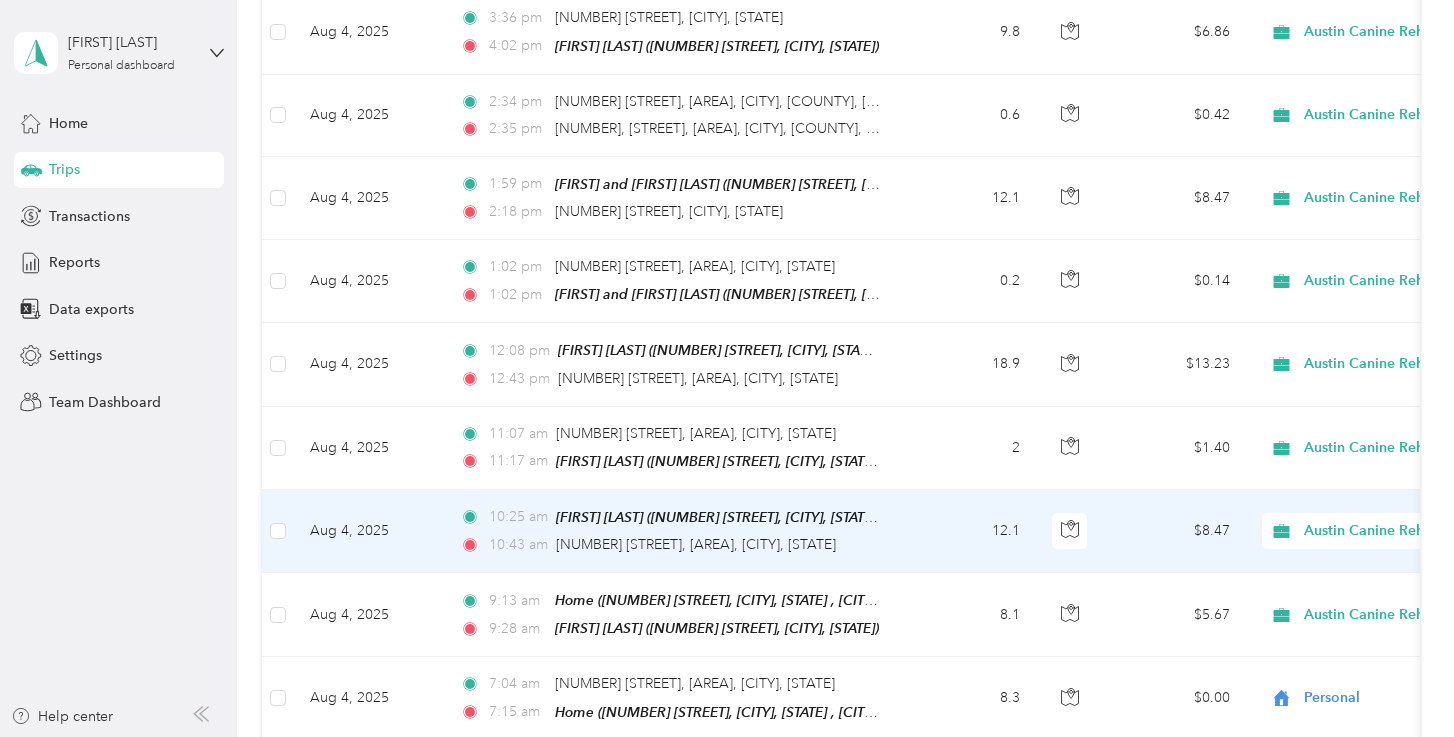 scroll, scrollTop: 1098, scrollLeft: 0, axis: vertical 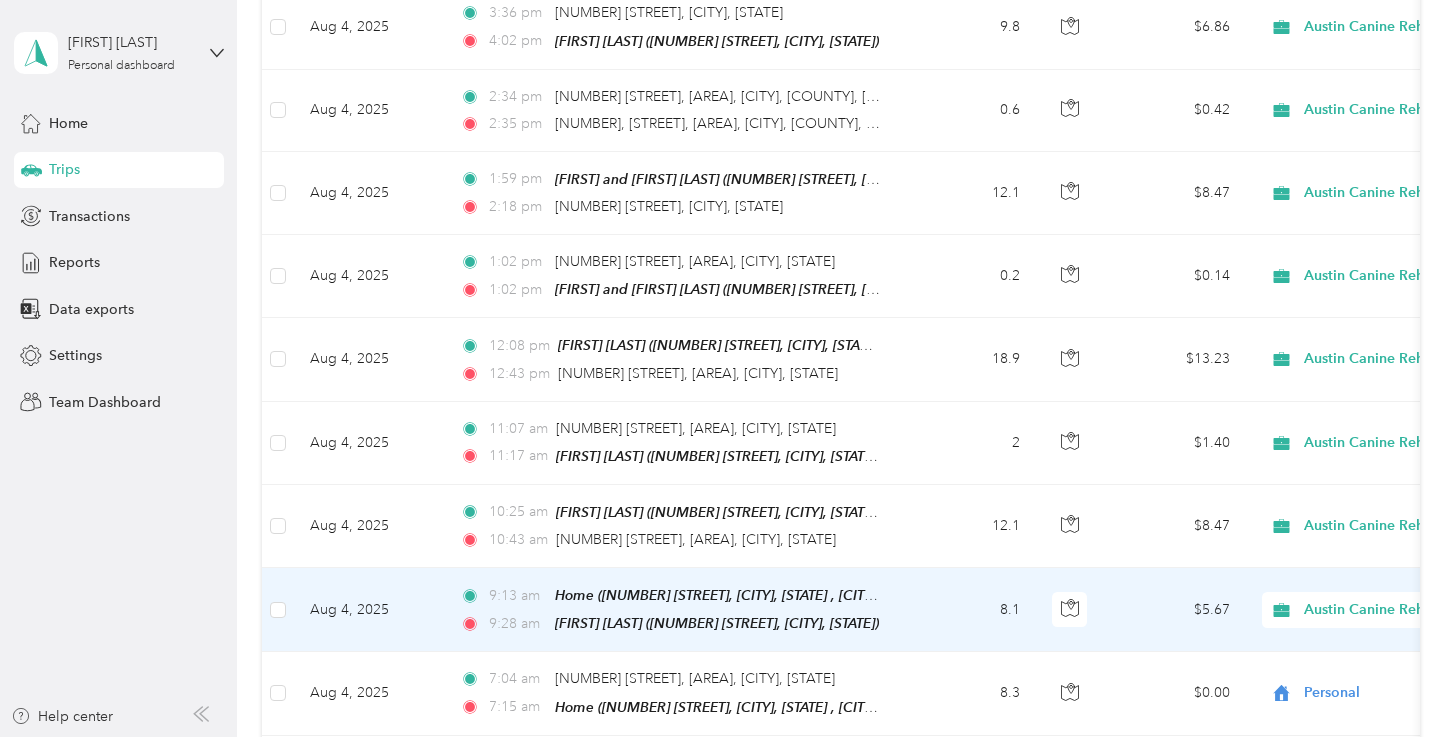 click on "Austin Canine Rehab & Wellness" at bounding box center [1410, 610] 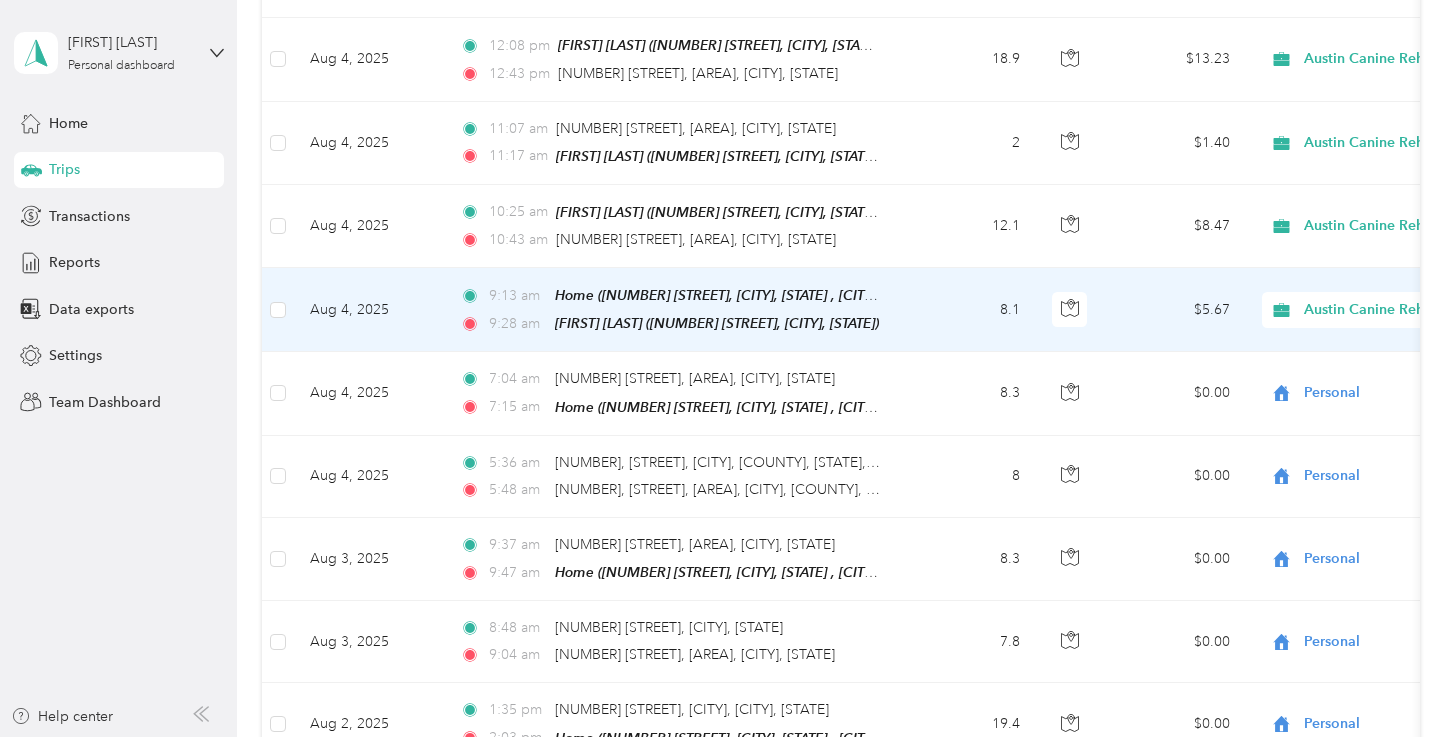scroll, scrollTop: 1442, scrollLeft: 0, axis: vertical 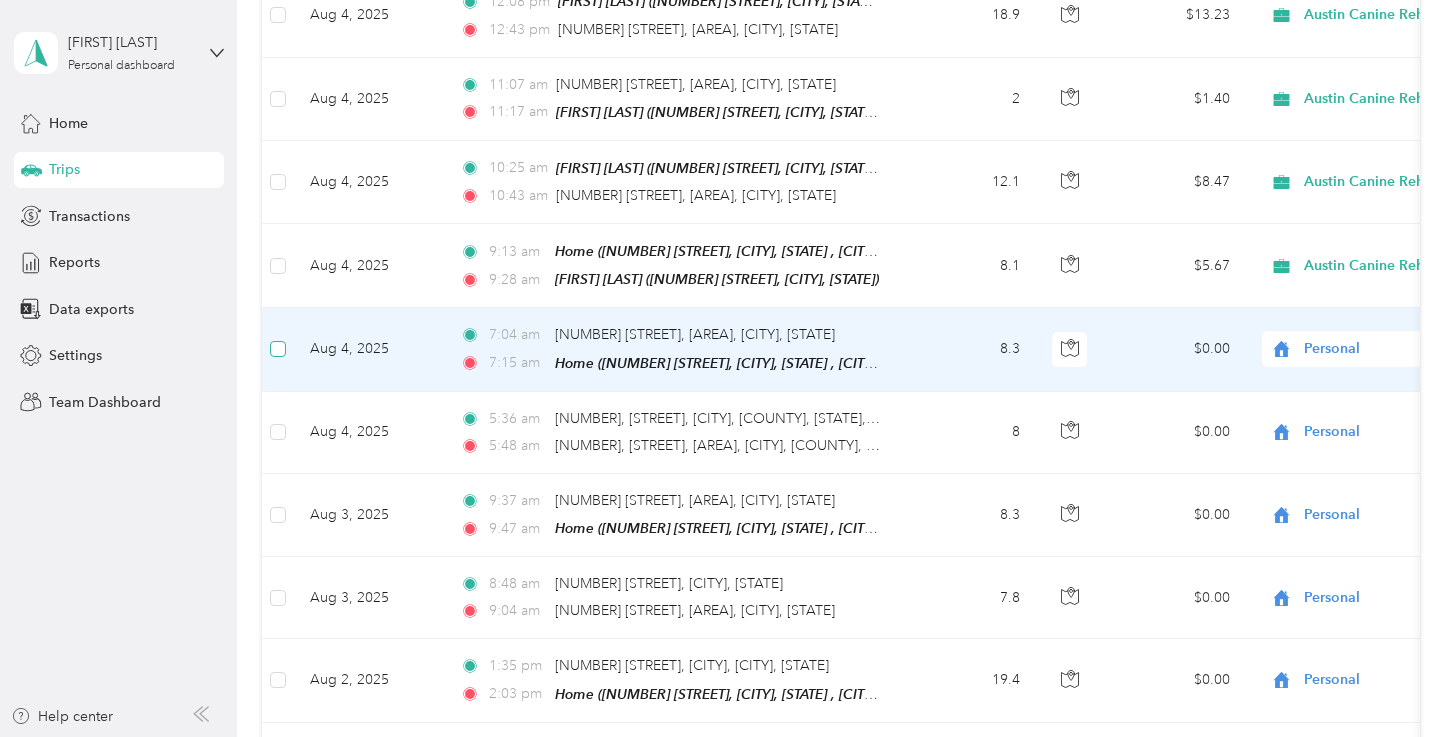 click at bounding box center (278, 349) 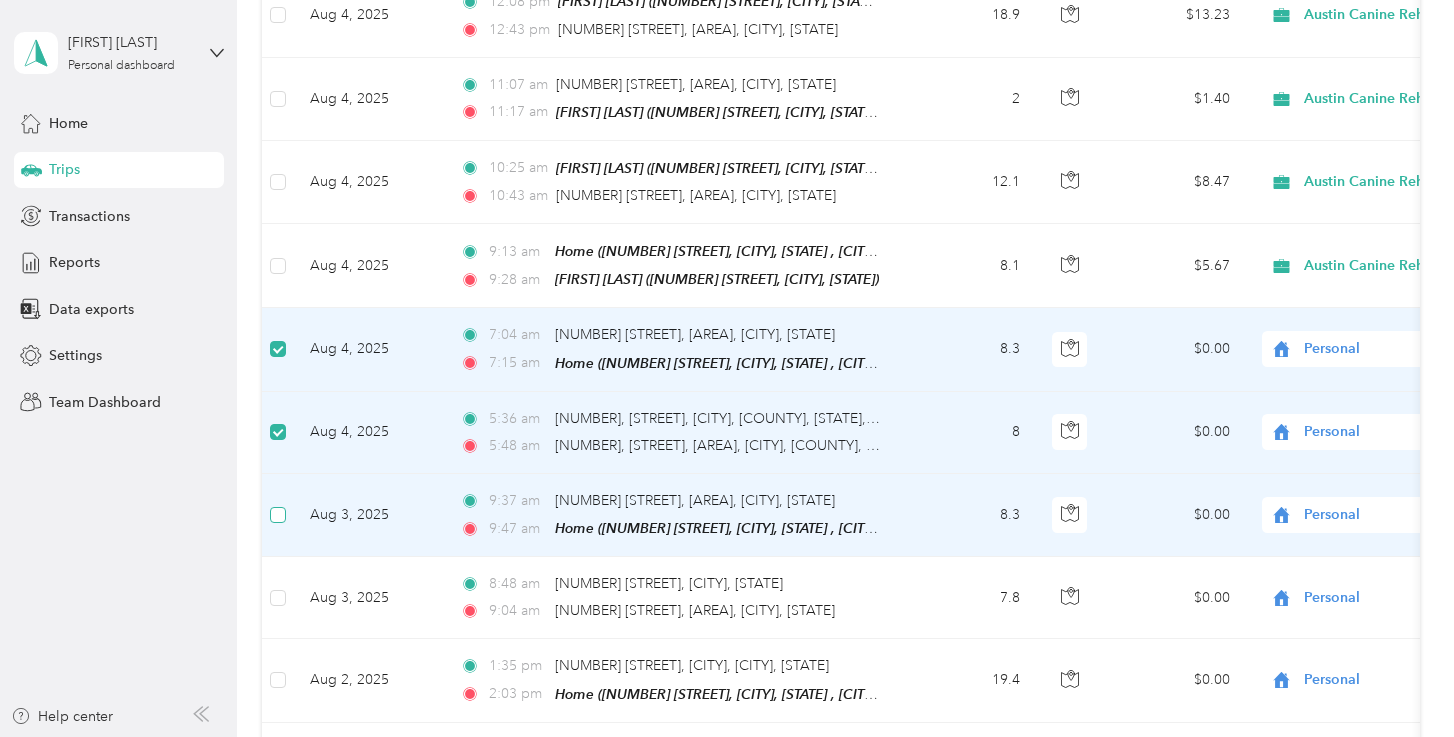 click at bounding box center (278, 515) 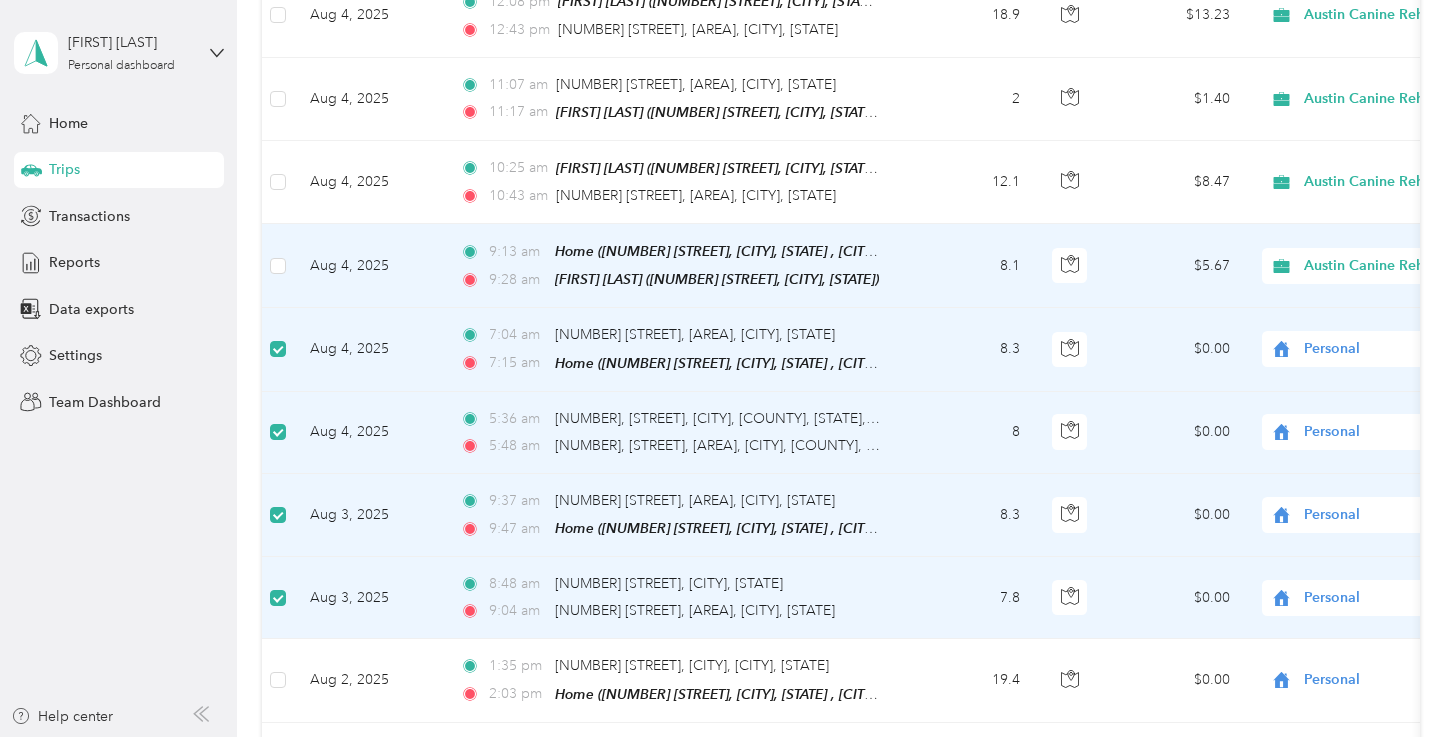 click on "Austin Canine Rehab & Wellness" at bounding box center [1410, 266] 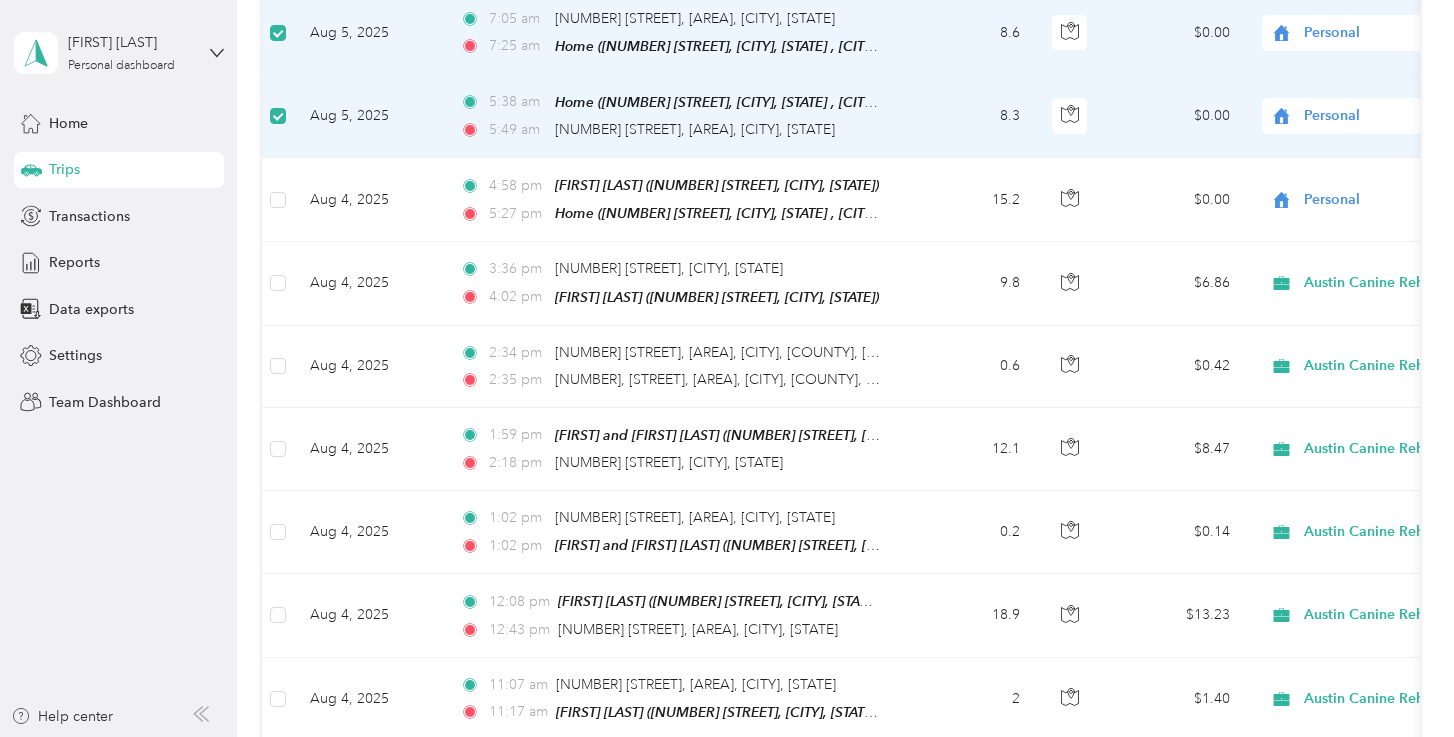 scroll, scrollTop: 753, scrollLeft: 0, axis: vertical 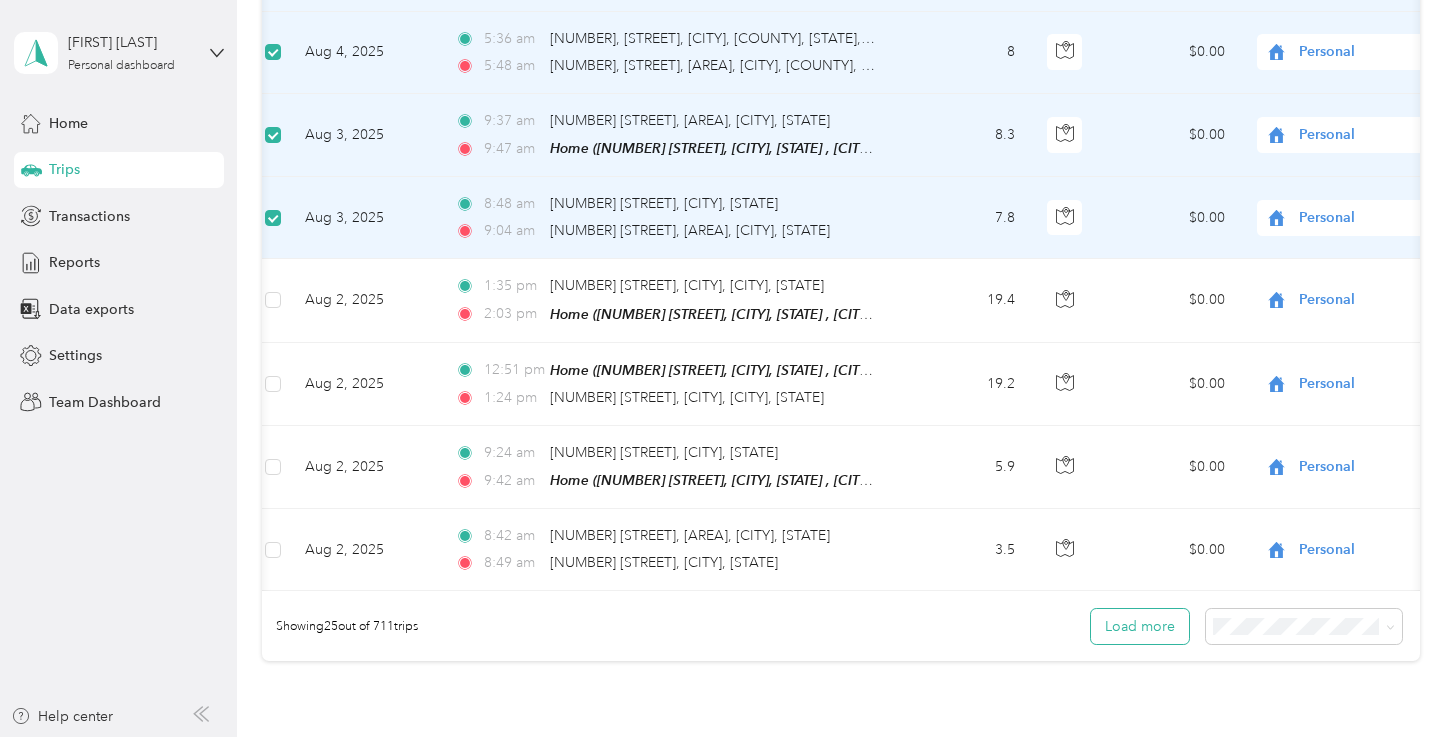 click on "Load more" at bounding box center (1140, 626) 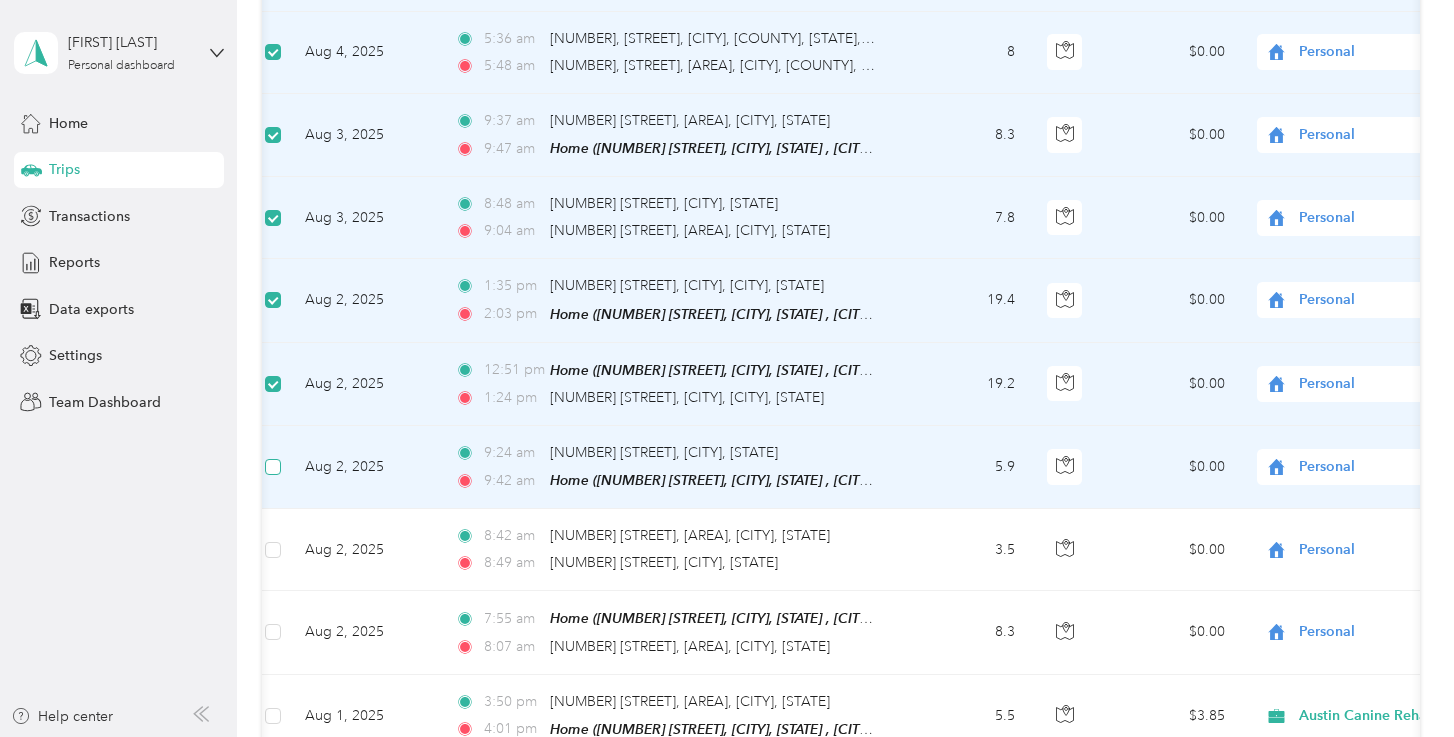 click at bounding box center (273, 467) 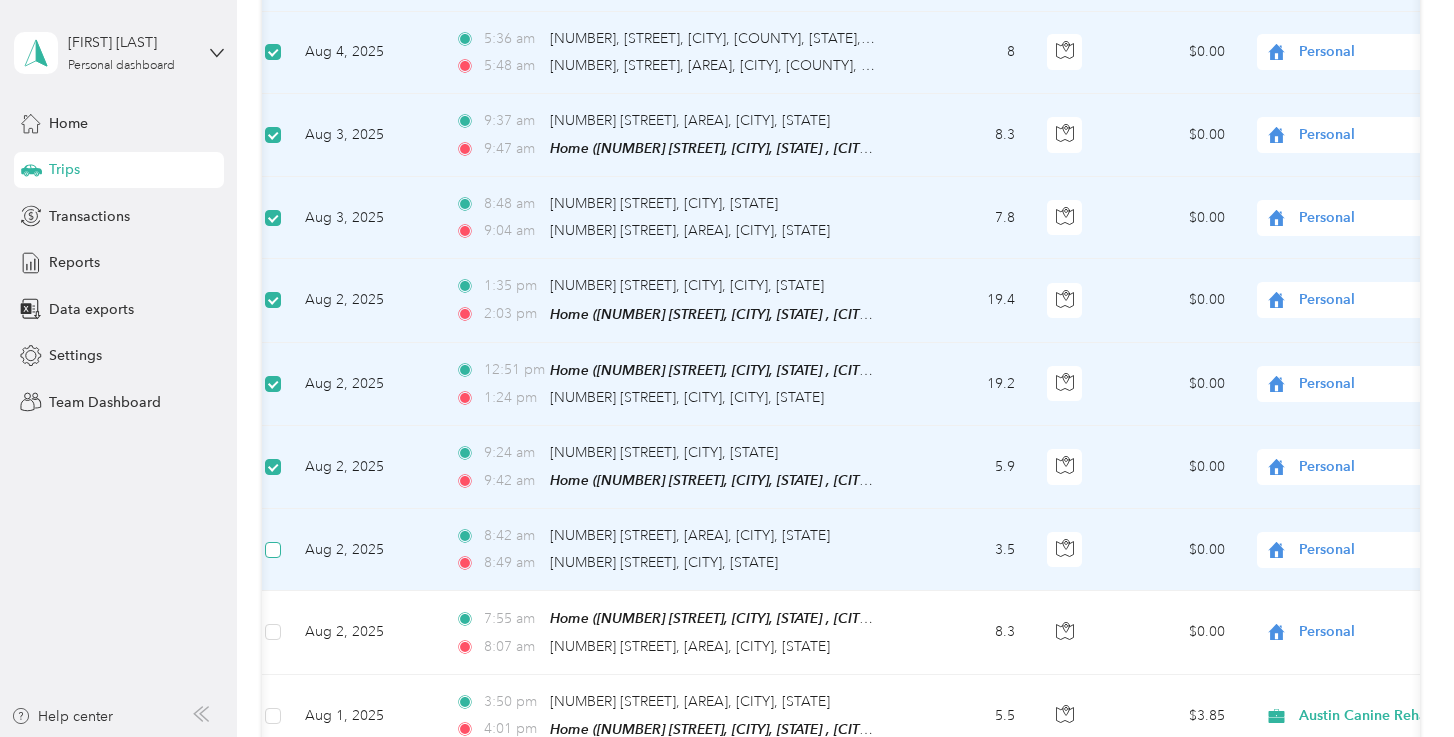 click at bounding box center (273, 550) 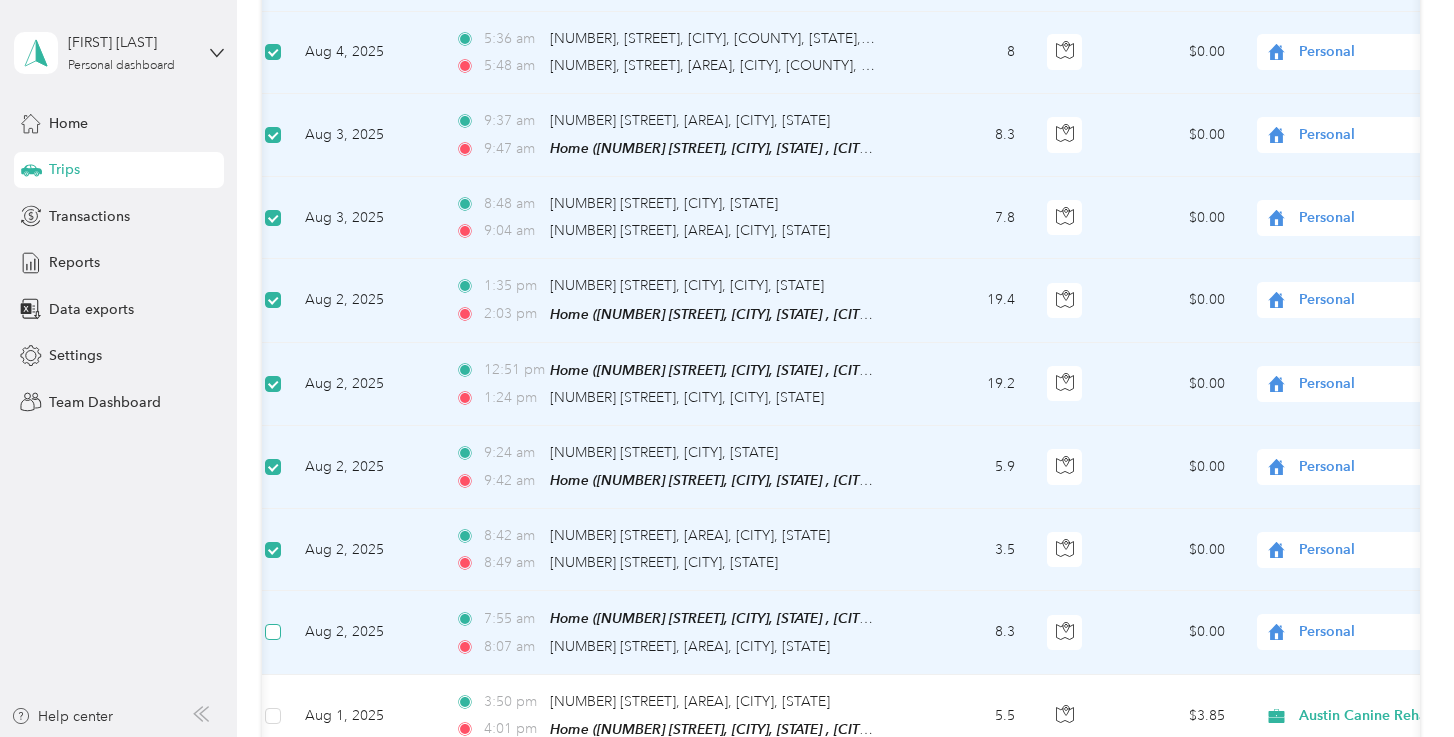 click at bounding box center (273, 632) 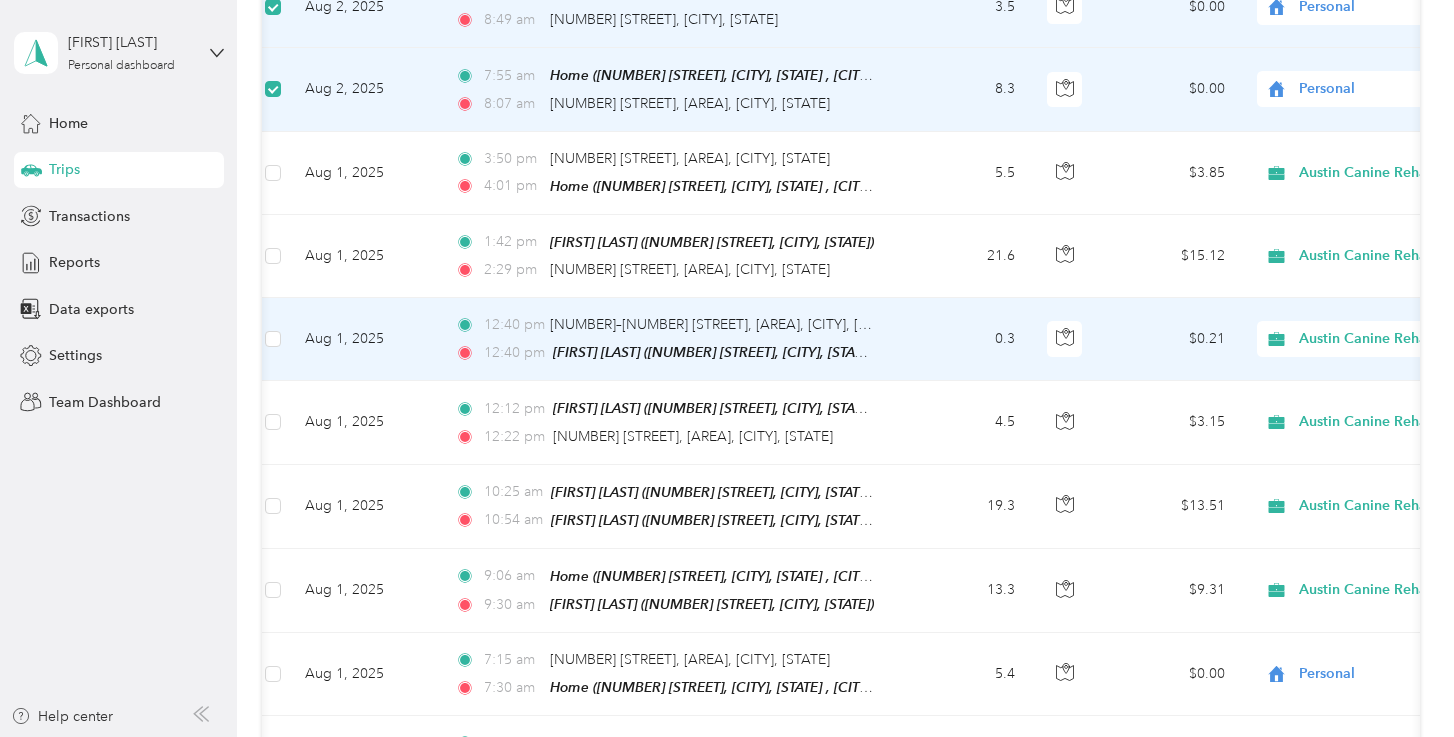 scroll, scrollTop: 2360, scrollLeft: 0, axis: vertical 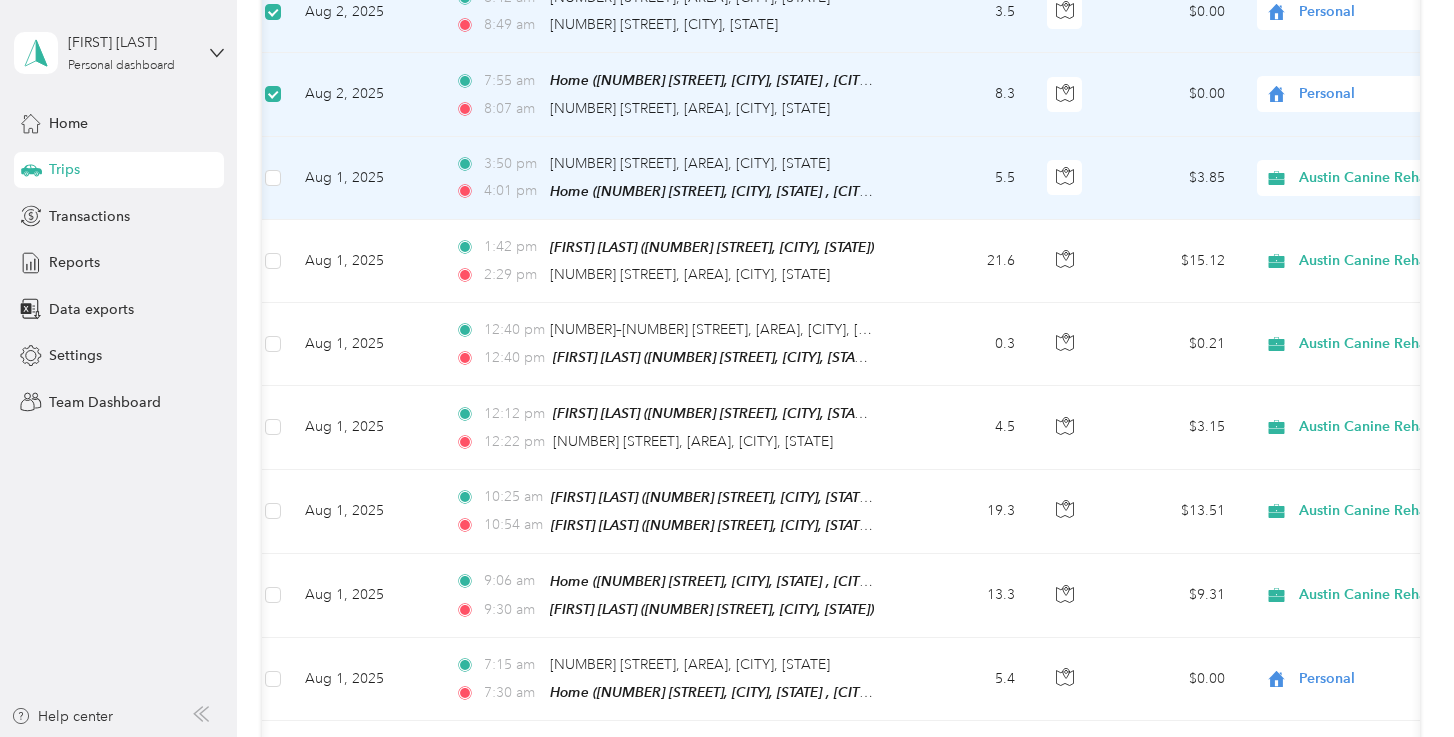 click on "Austin Canine Rehab & Wellness" at bounding box center [1381, 178] 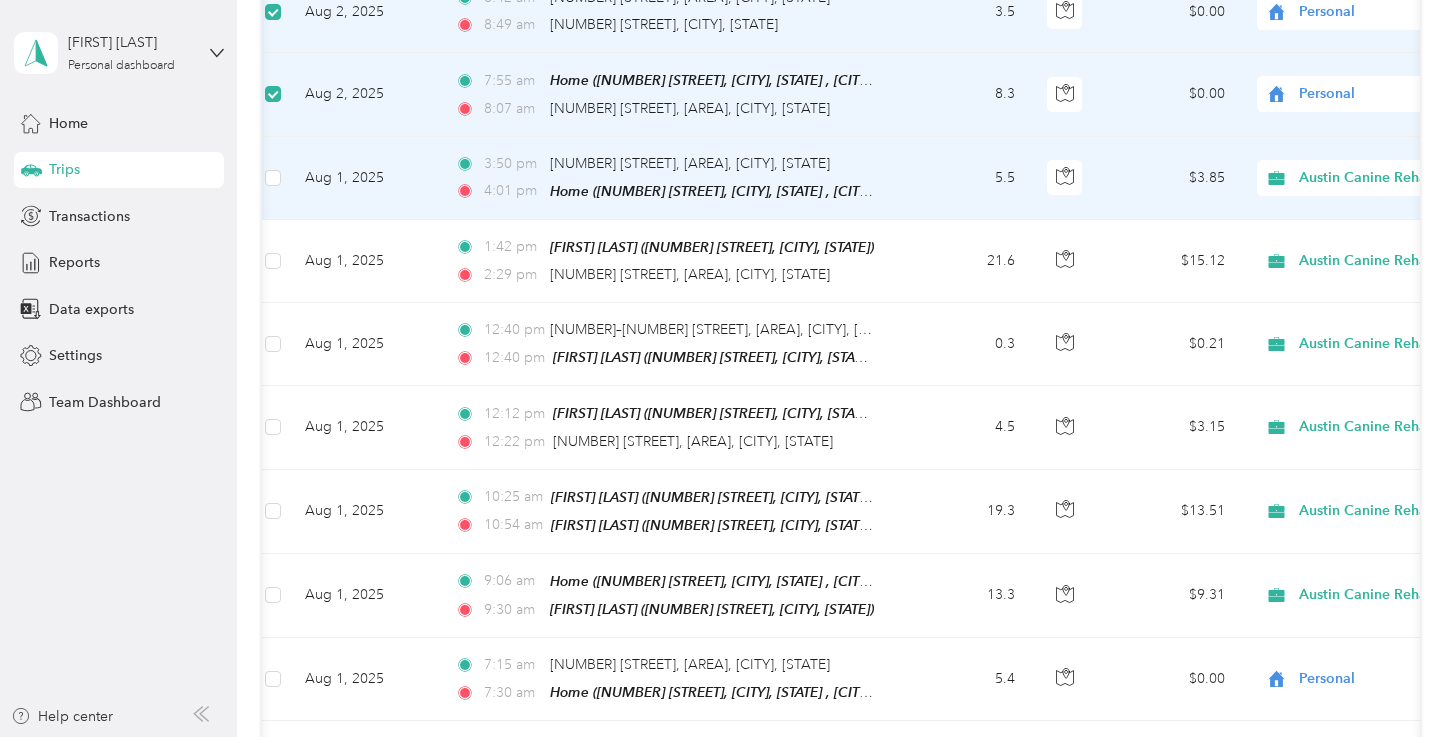 click on "Personal" at bounding box center (1374, 225) 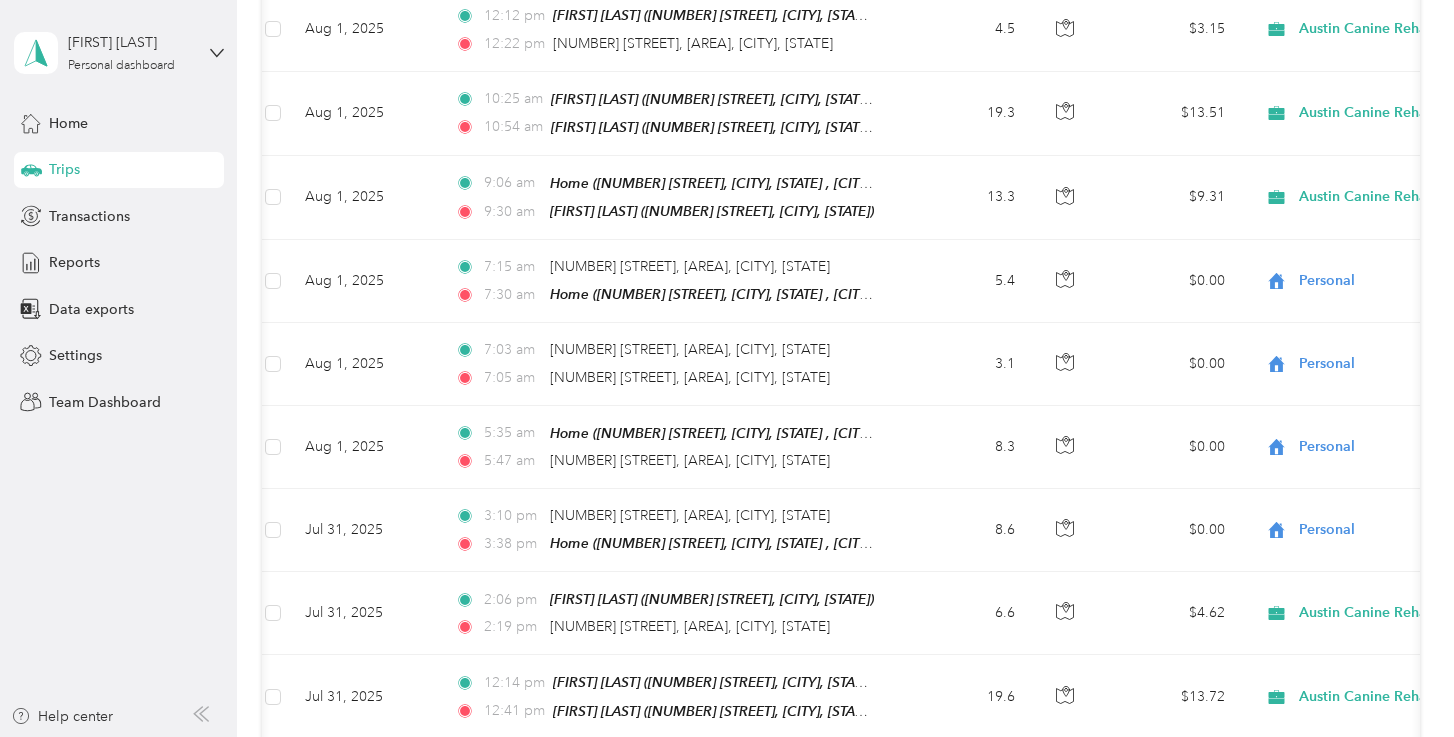 scroll, scrollTop: 2794, scrollLeft: 0, axis: vertical 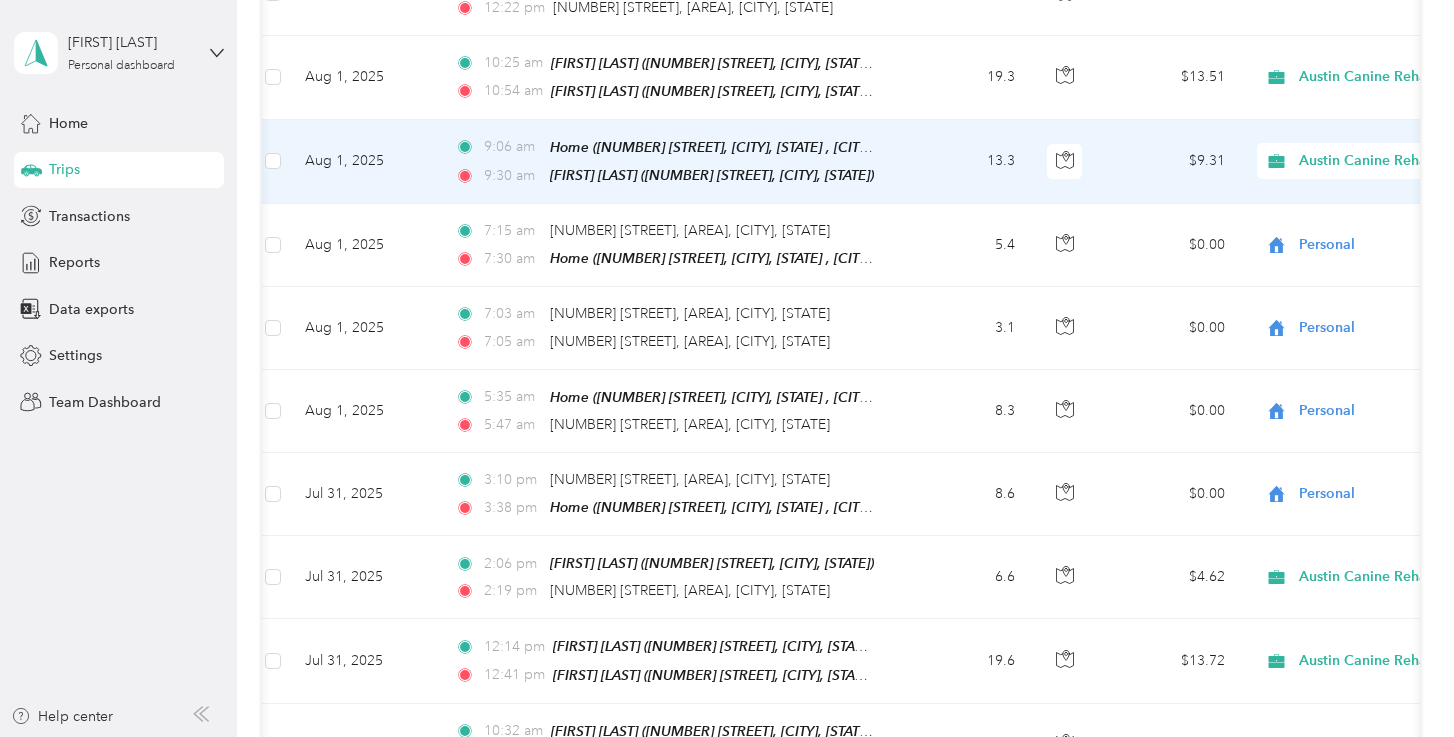 click on "Austin Canine Rehab & Wellness" at bounding box center (1381, 161) 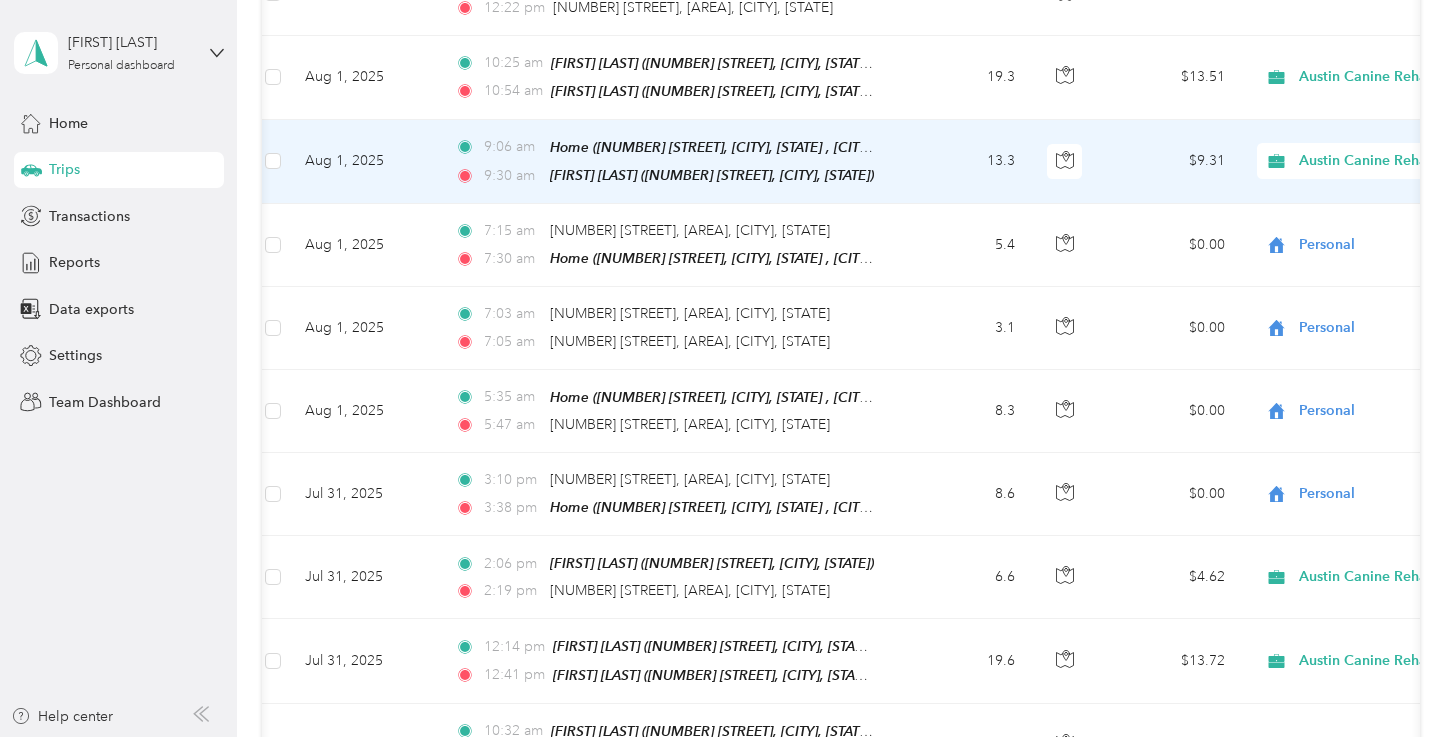 click on "Personal" at bounding box center [1374, 202] 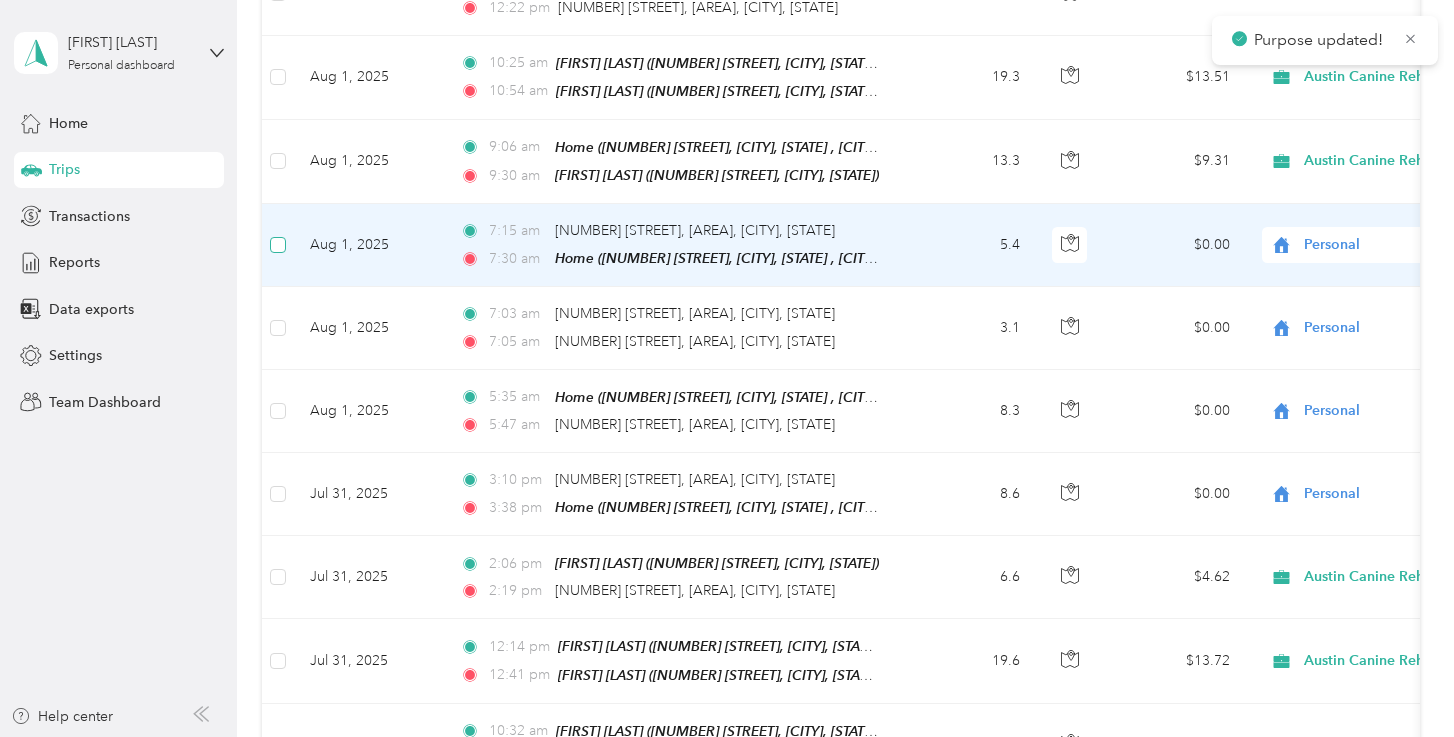 scroll, scrollTop: 0, scrollLeft: 0, axis: both 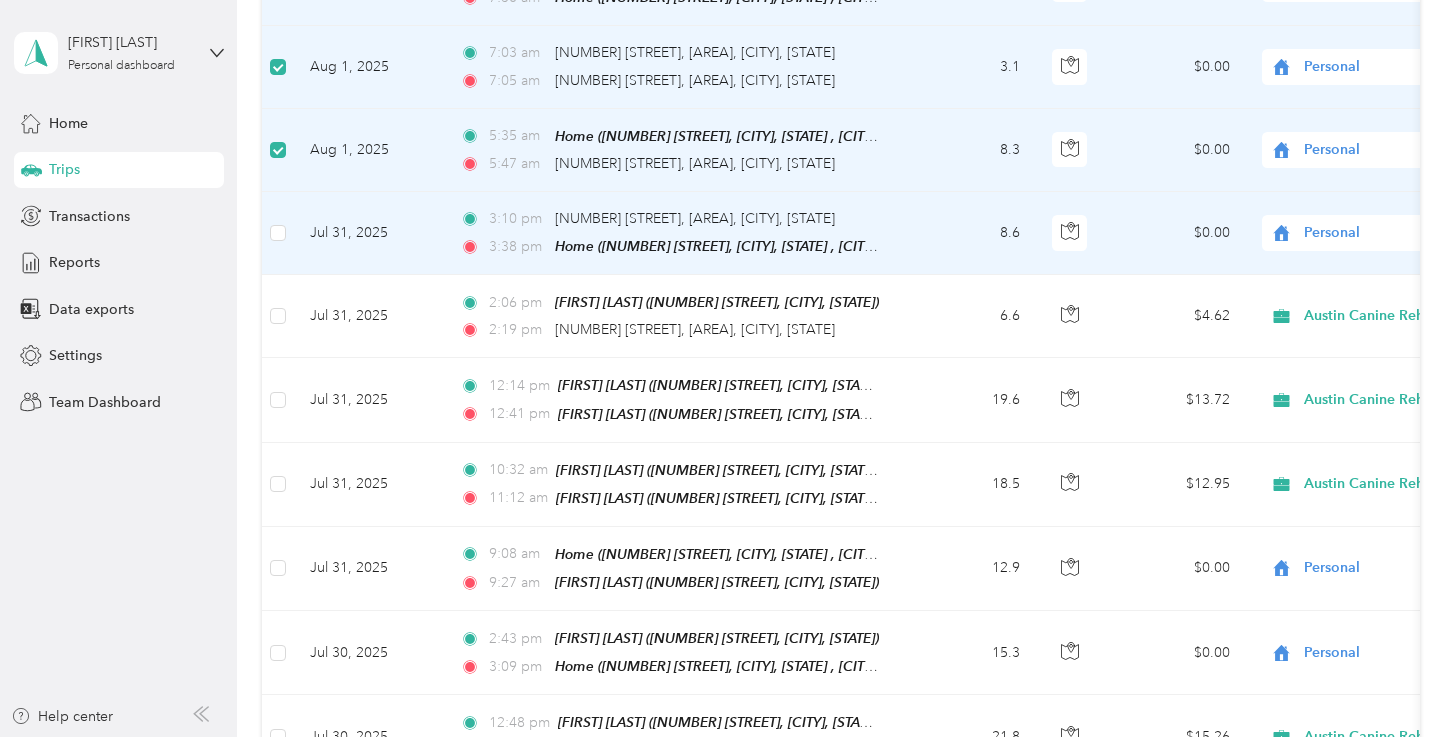 click on "Personal" at bounding box center (1395, 233) 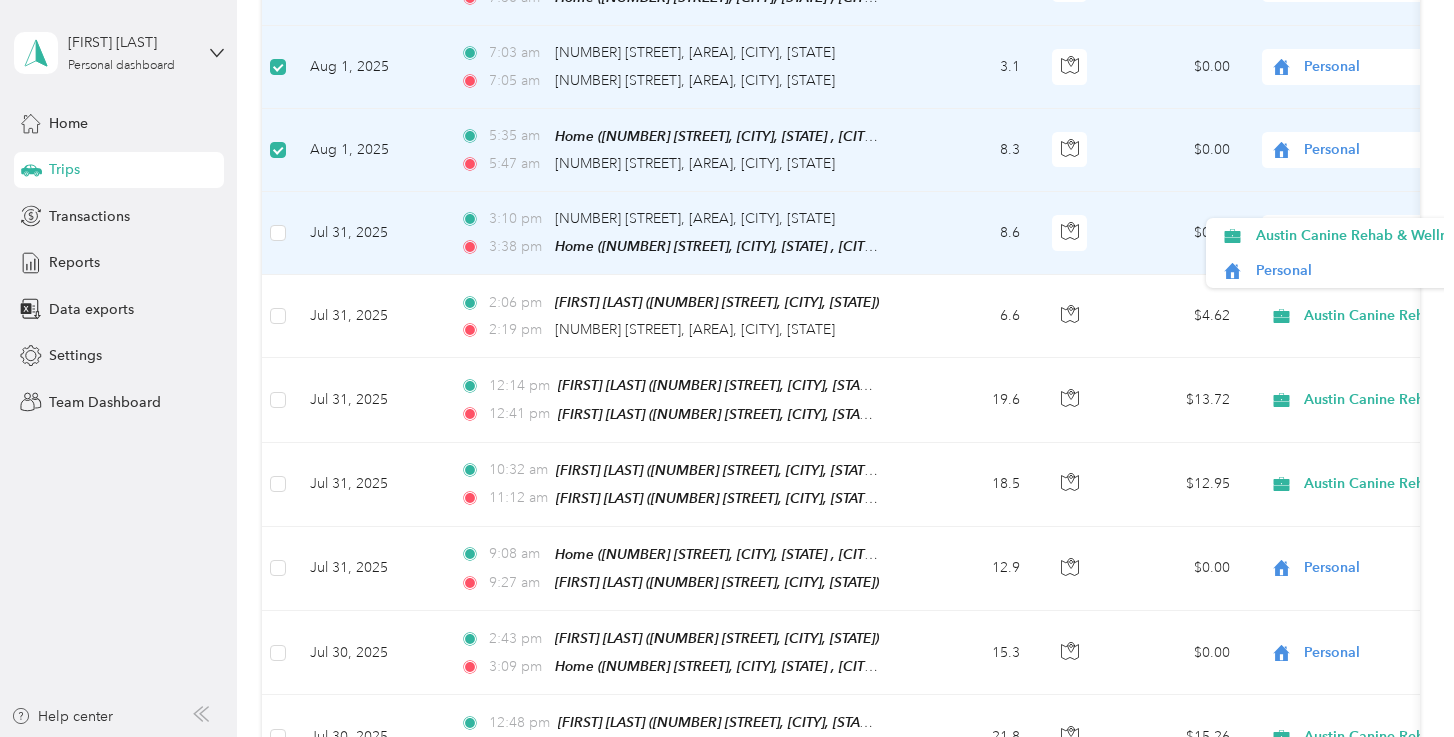 click on "Personal" at bounding box center (1395, 233) 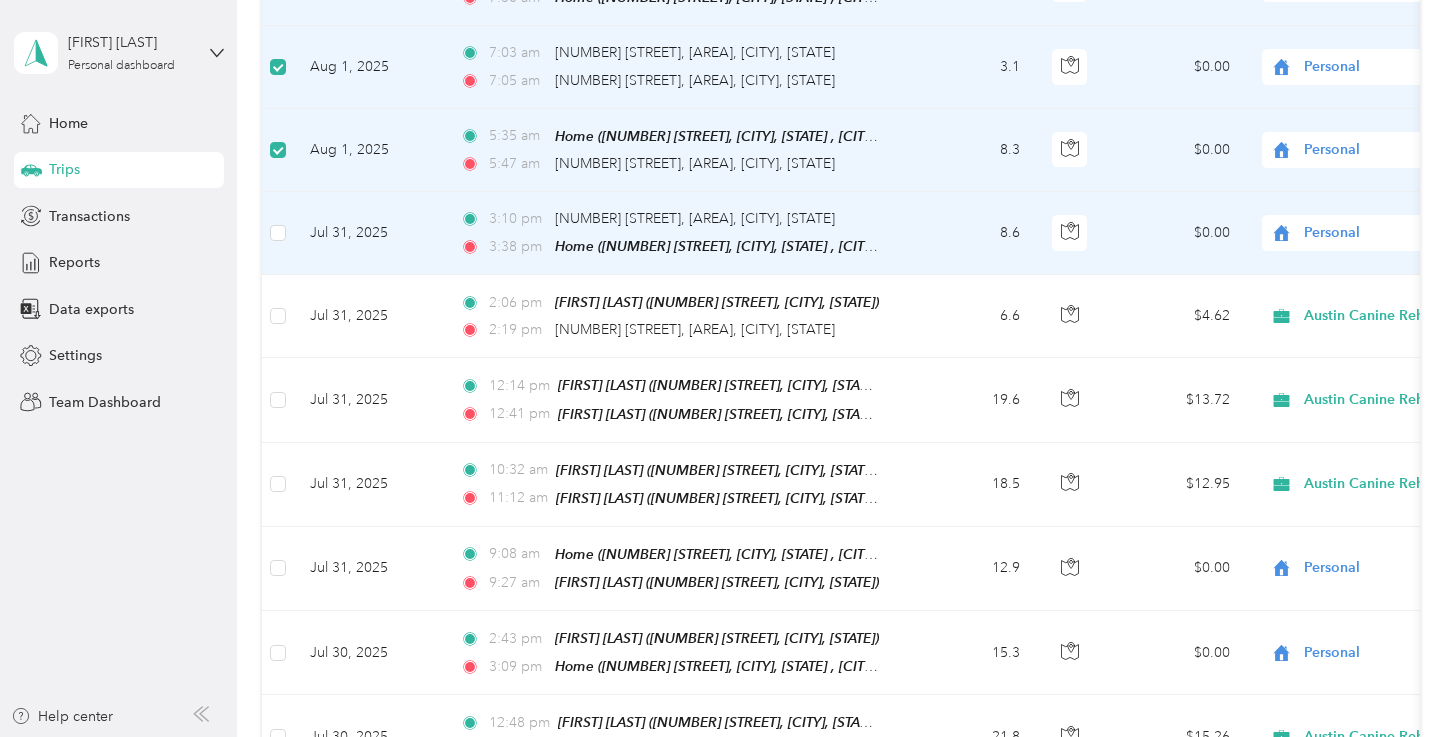 click on "$0.00" at bounding box center [1176, 233] 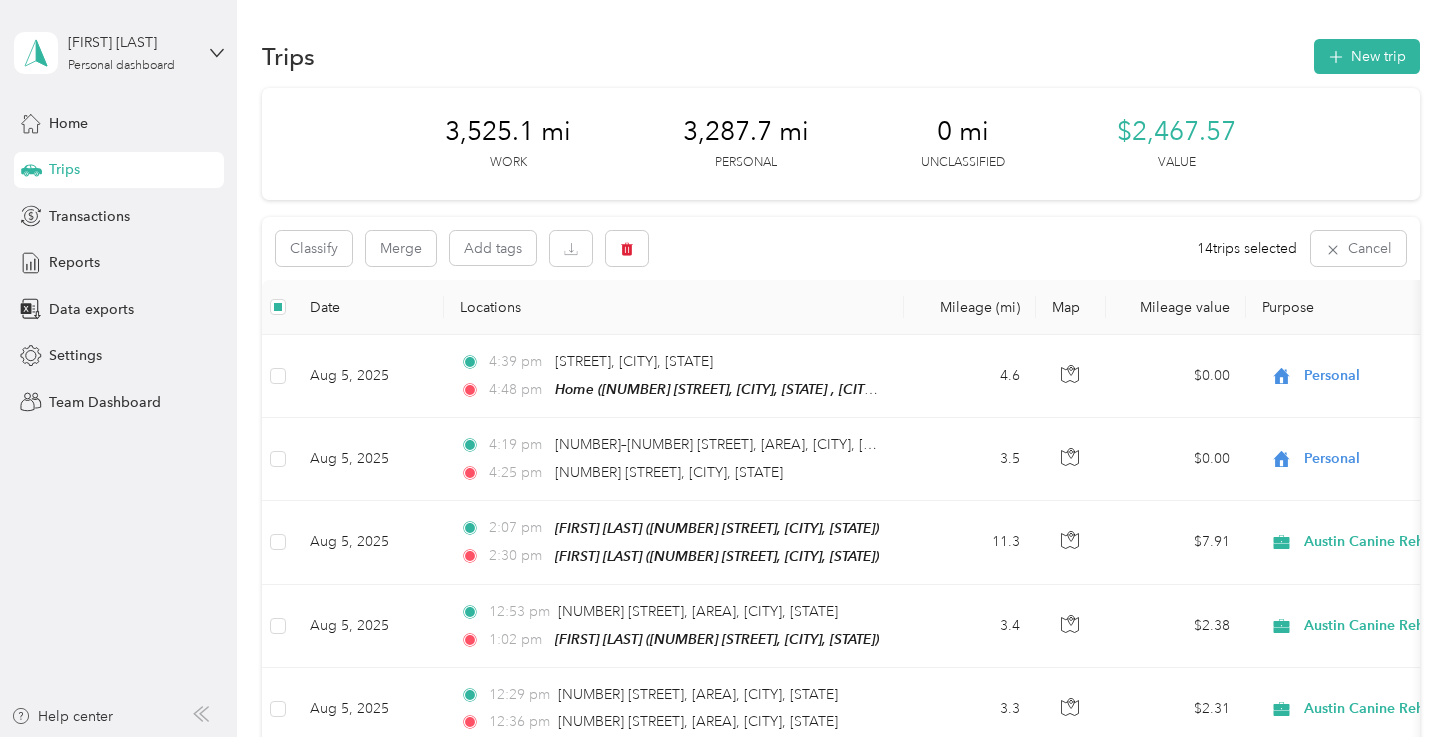 scroll, scrollTop: 0, scrollLeft: 0, axis: both 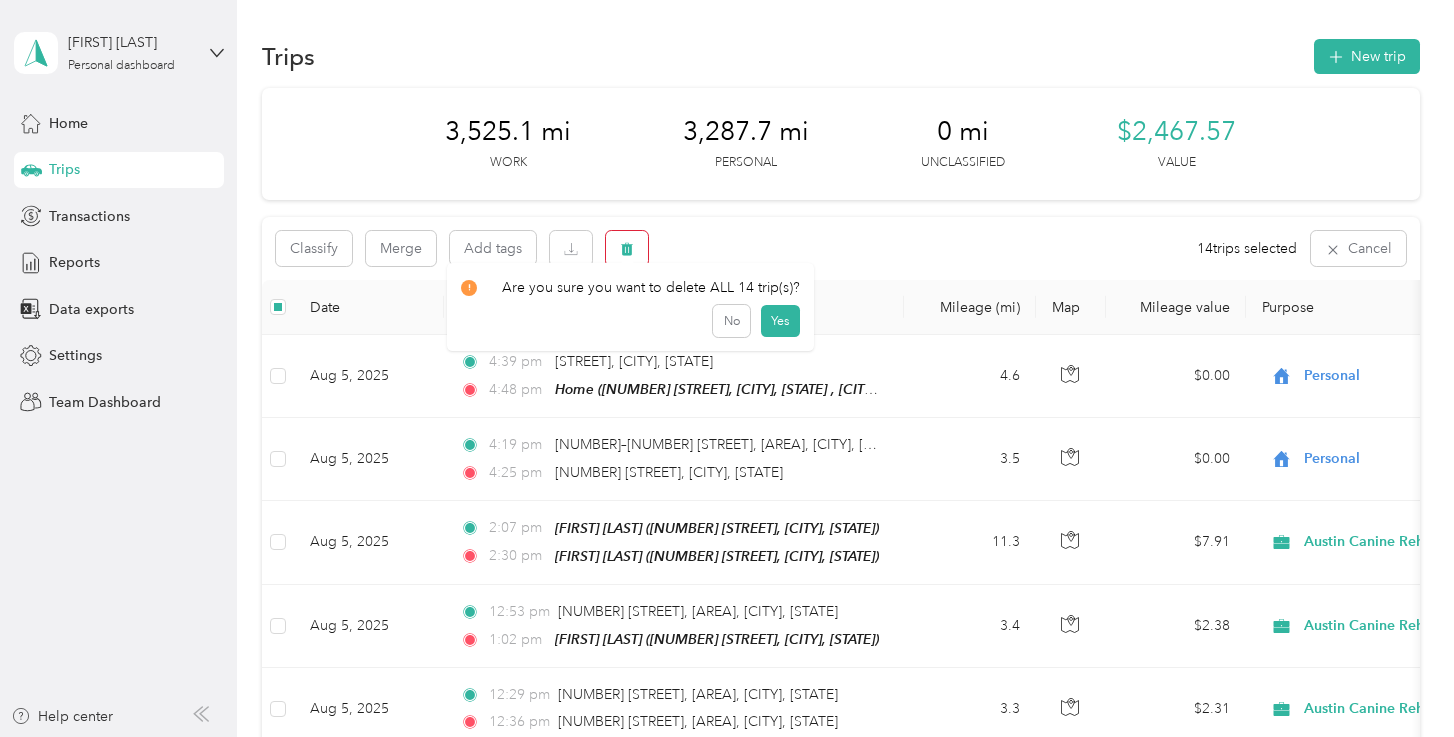 click 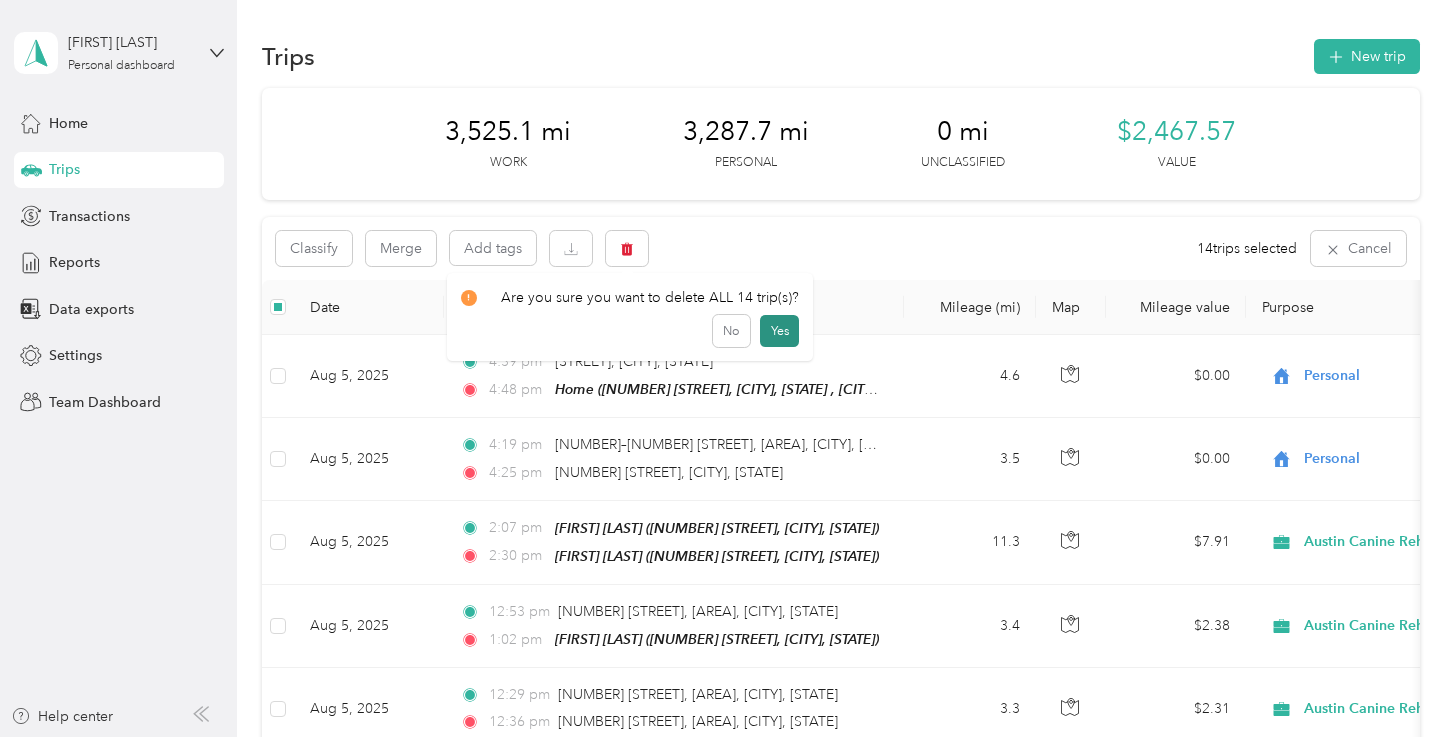 click on "Yes" at bounding box center [779, 331] 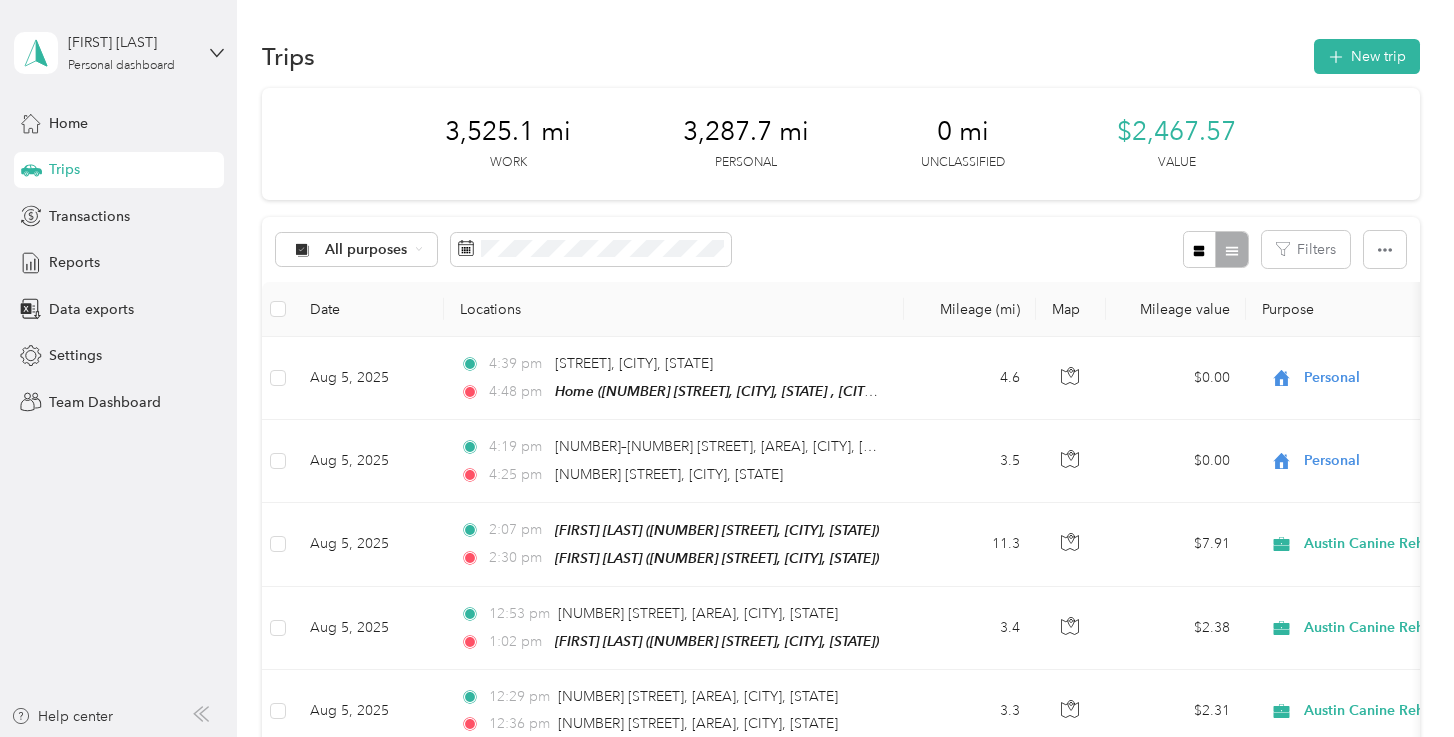scroll, scrollTop: 0, scrollLeft: 0, axis: both 